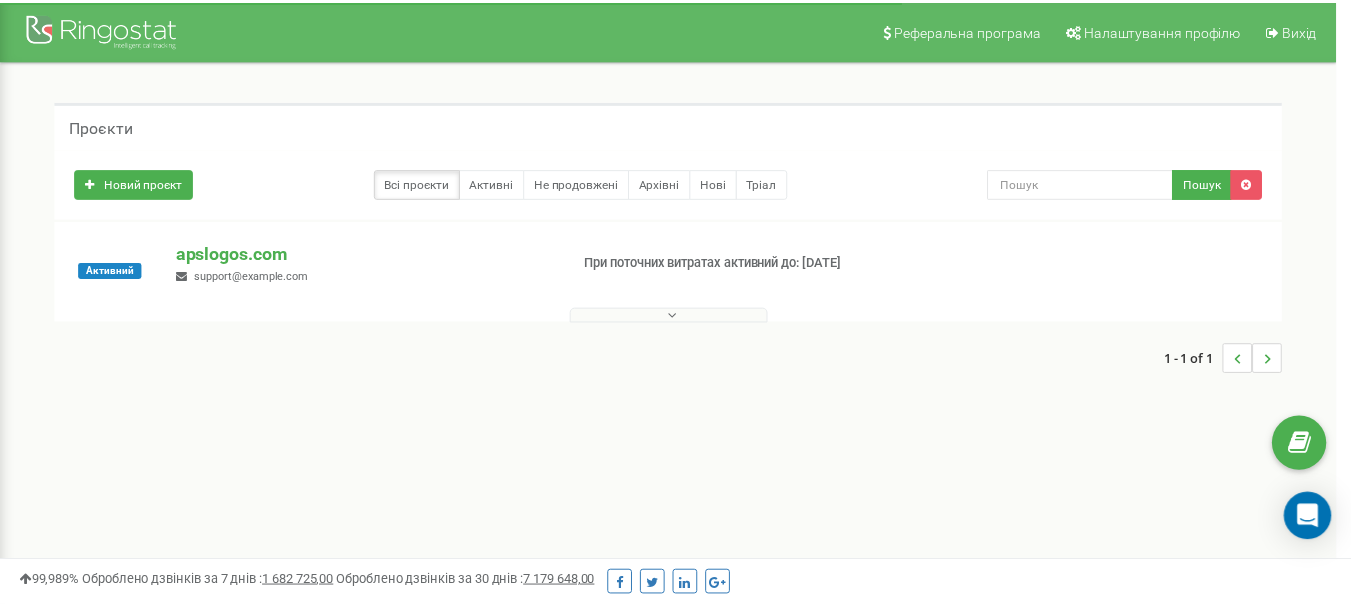 scroll, scrollTop: 0, scrollLeft: 0, axis: both 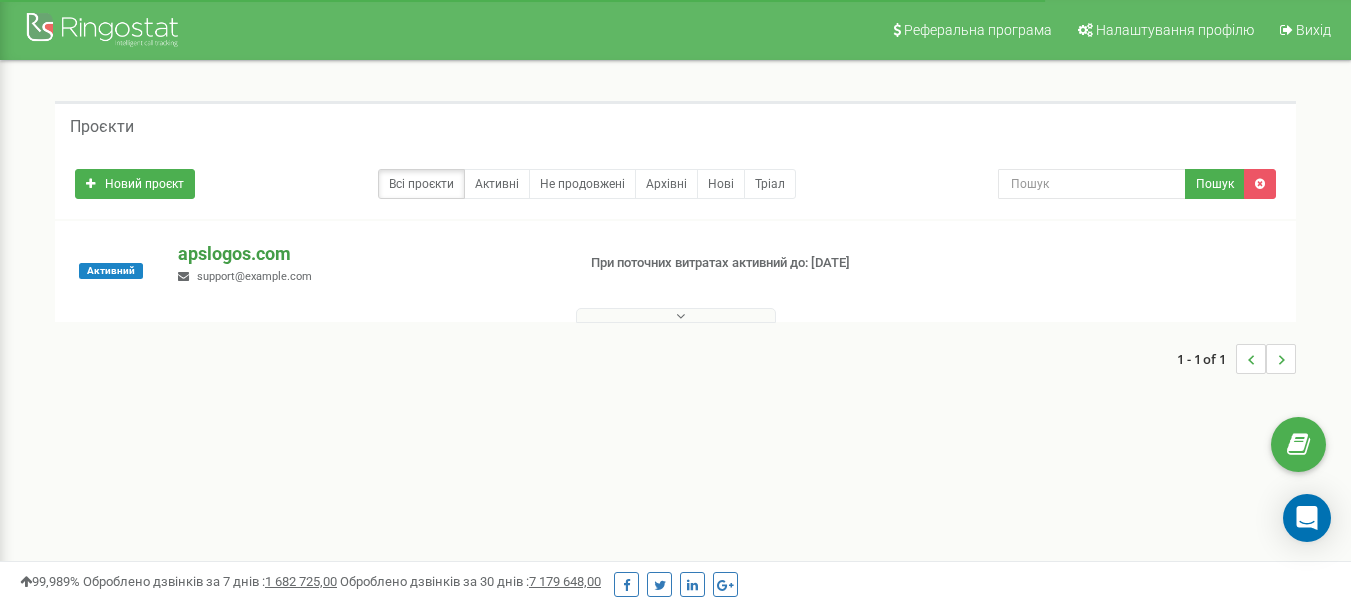 click on "apslogos.com" at bounding box center (368, 254) 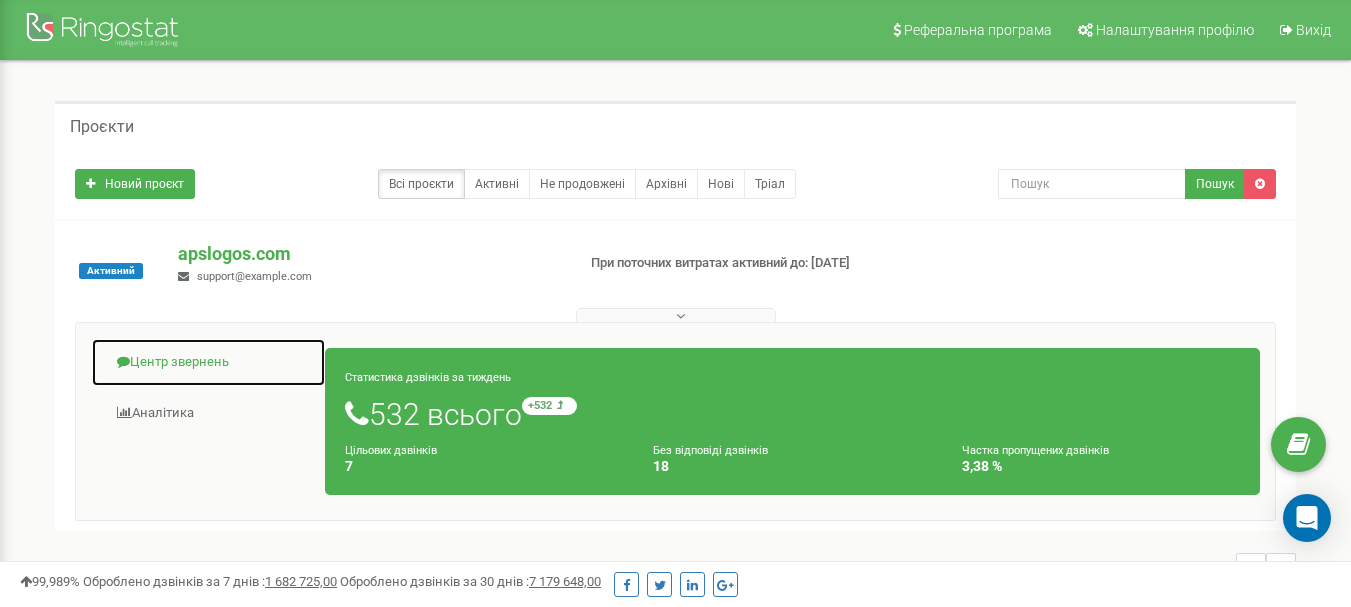 click on "Центр звернень" at bounding box center [208, 362] 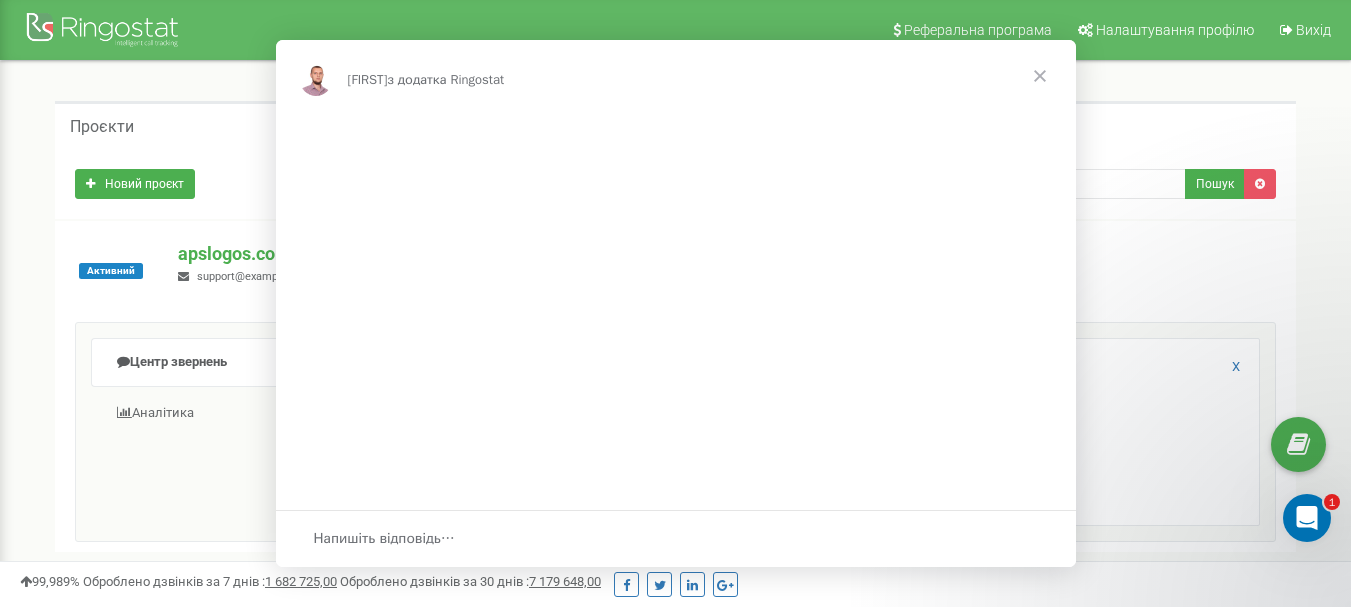scroll, scrollTop: 0, scrollLeft: 0, axis: both 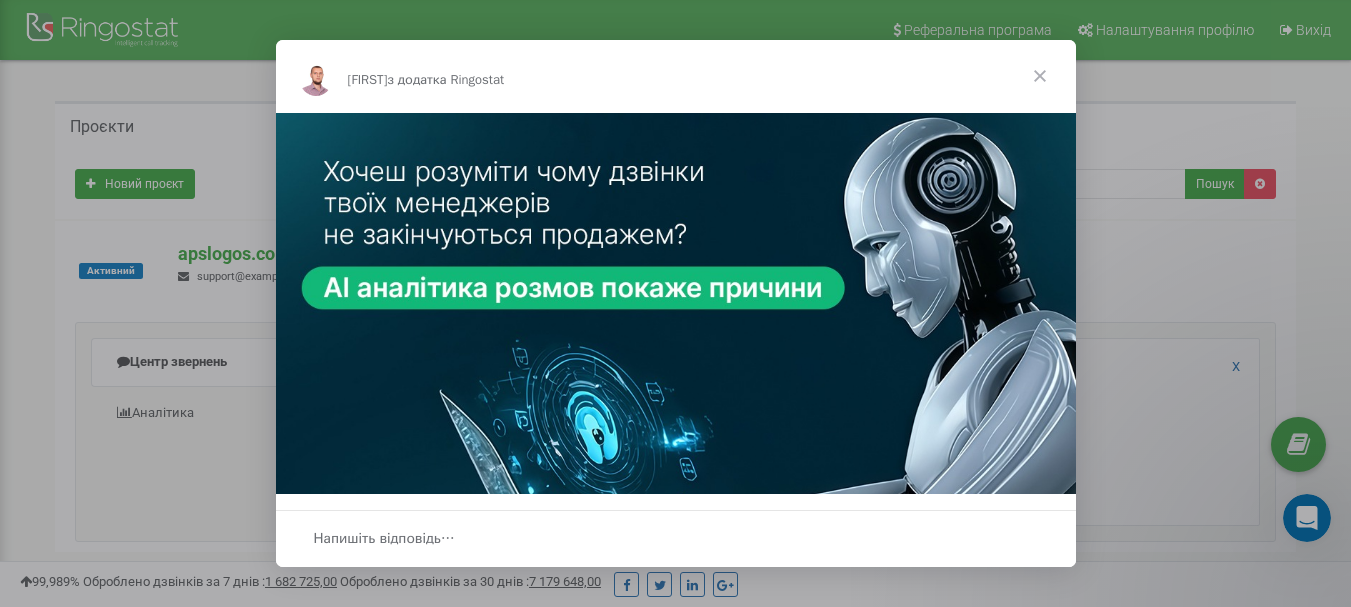 click at bounding box center [1040, 76] 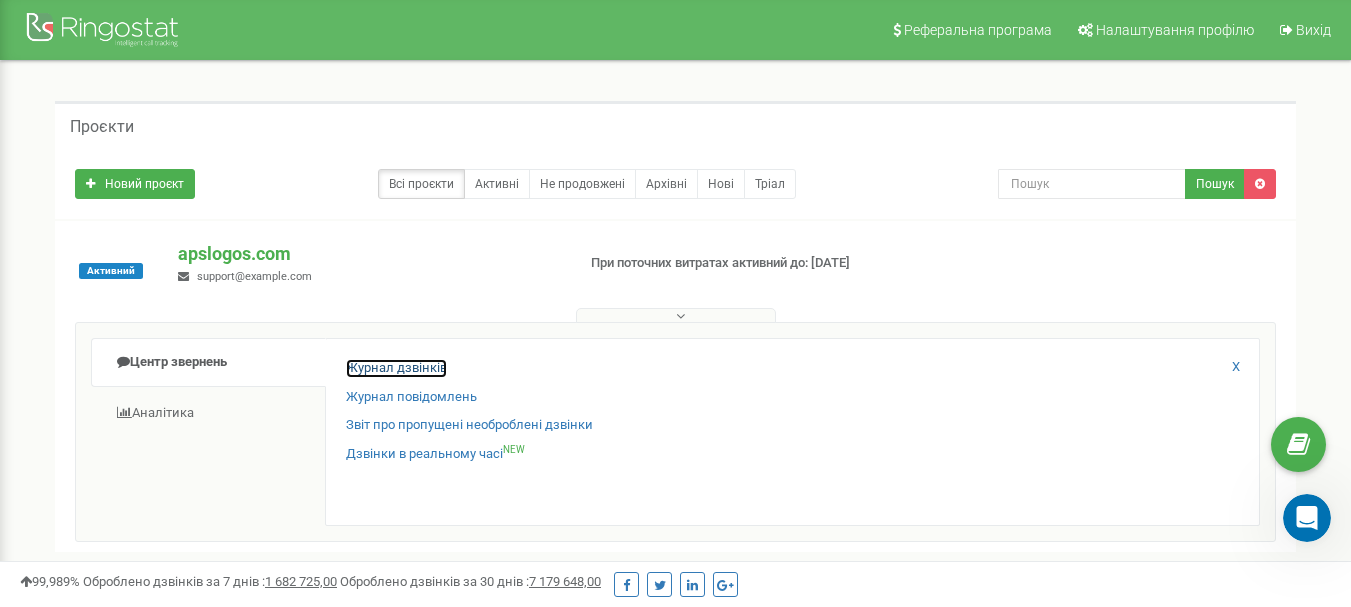 click on "Журнал дзвінків" at bounding box center [396, 368] 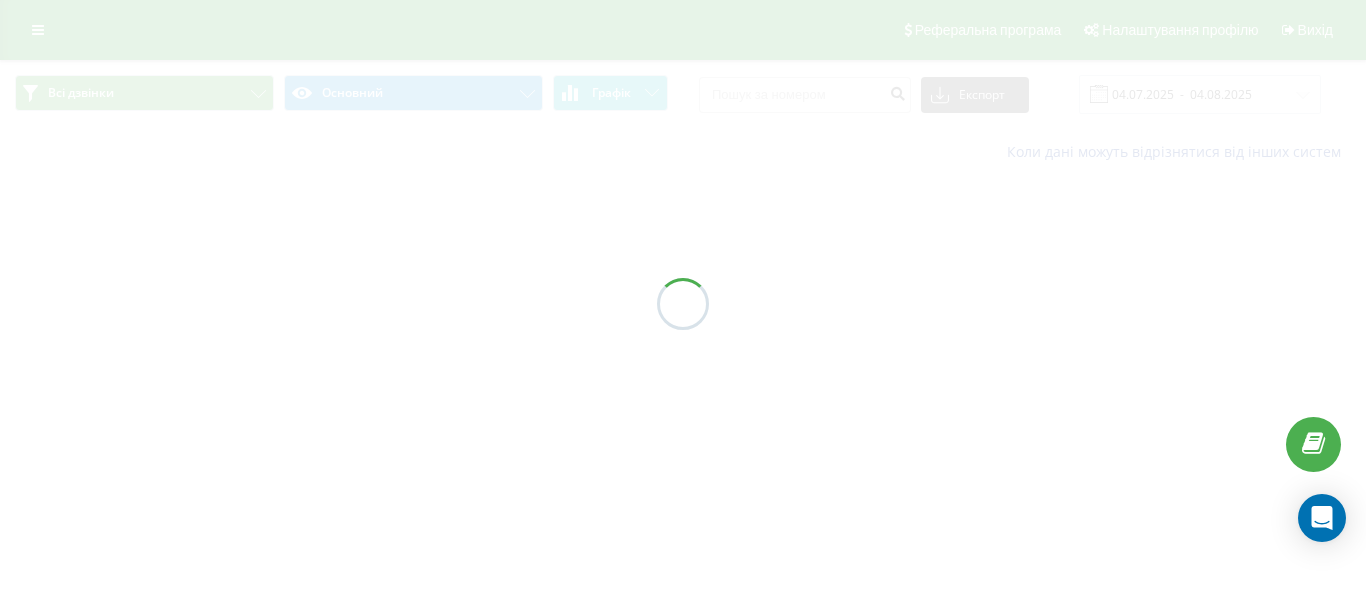 scroll, scrollTop: 0, scrollLeft: 0, axis: both 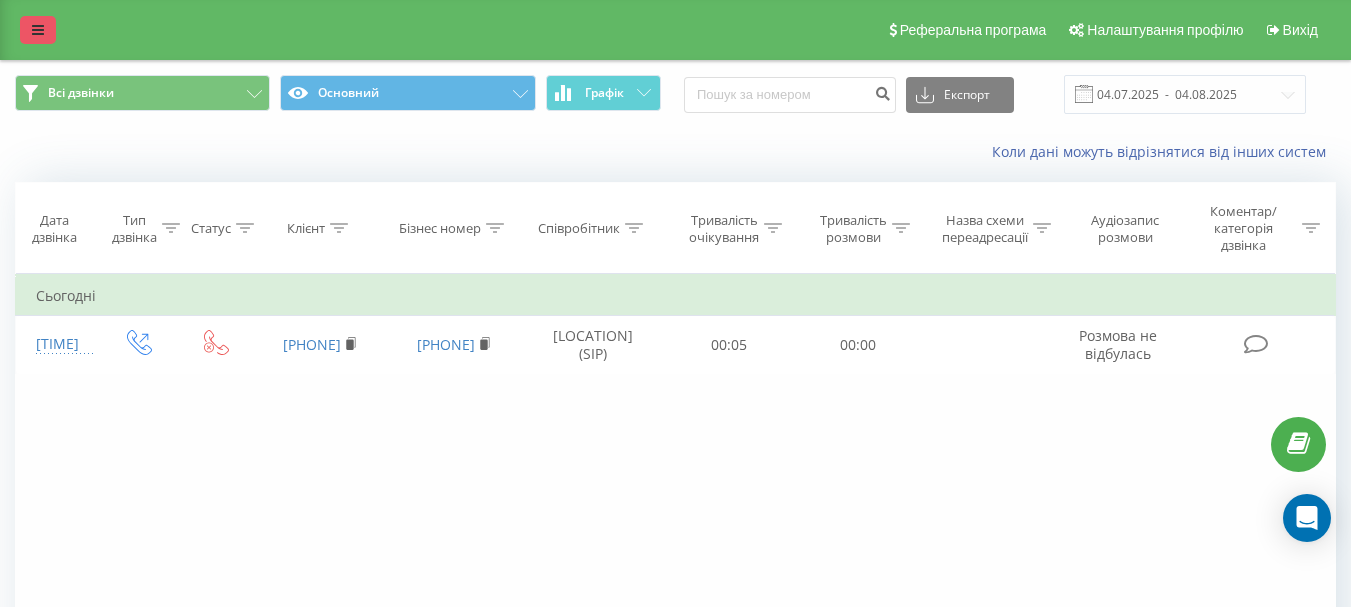 drag, startPoint x: 803, startPoint y: 33, endPoint x: 28, endPoint y: 27, distance: 775.02325 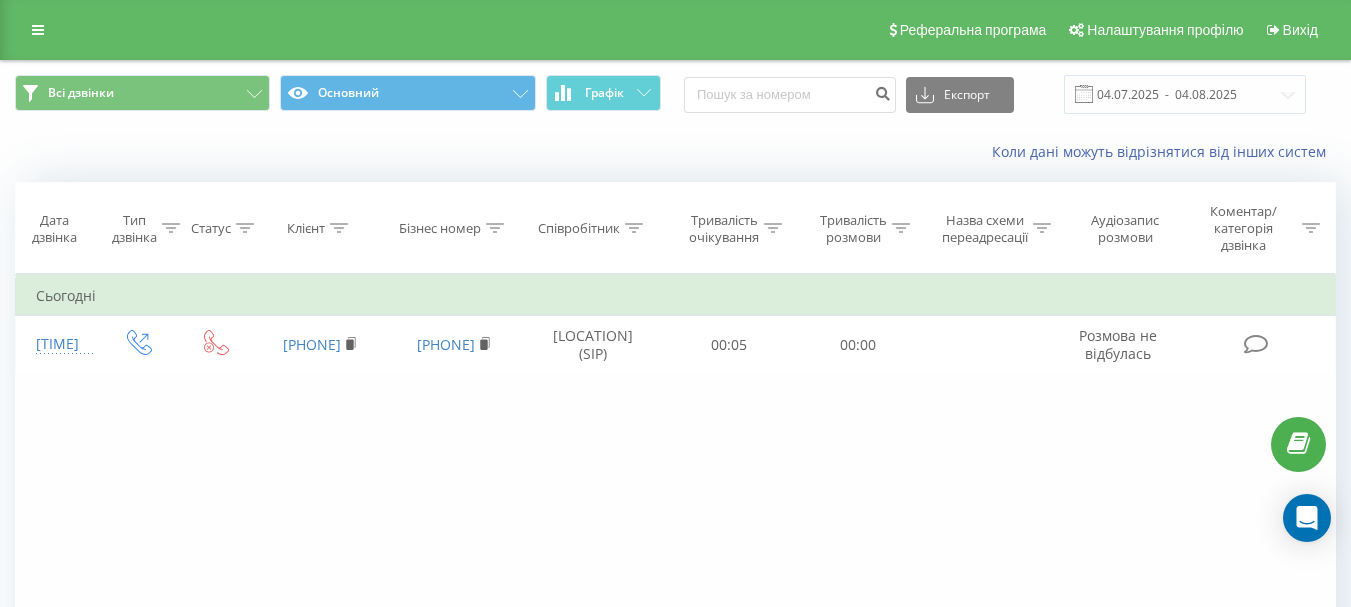 drag, startPoint x: 28, startPoint y: 27, endPoint x: 722, endPoint y: 43, distance: 694.1844 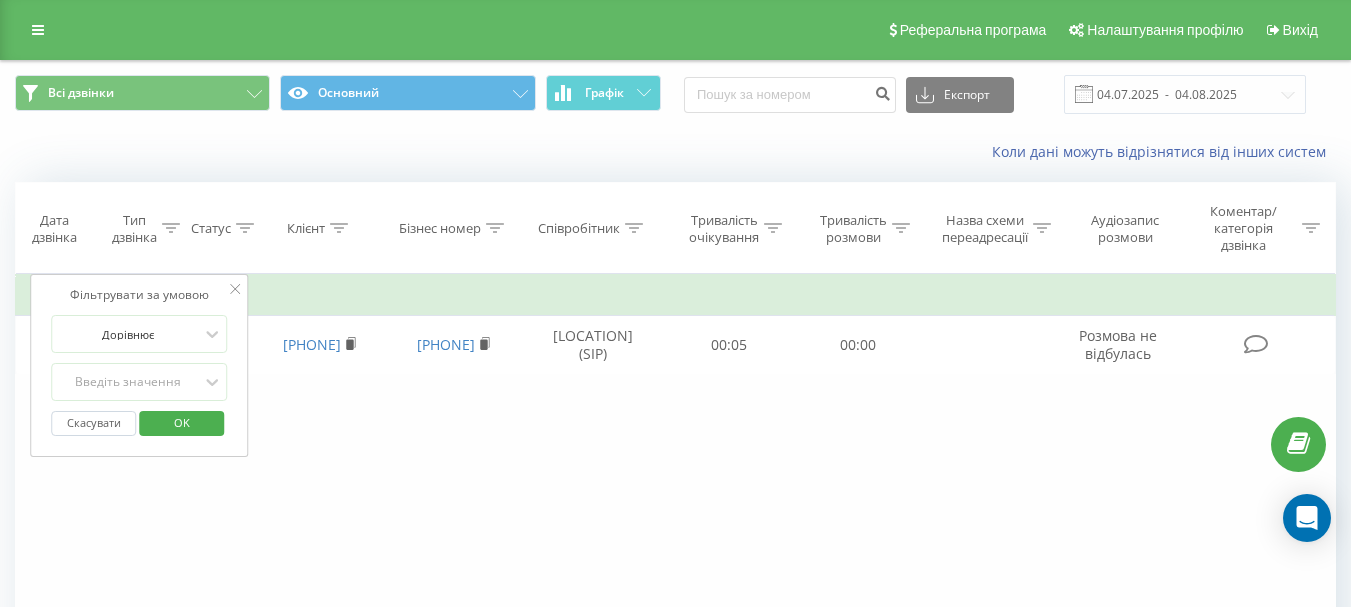 click 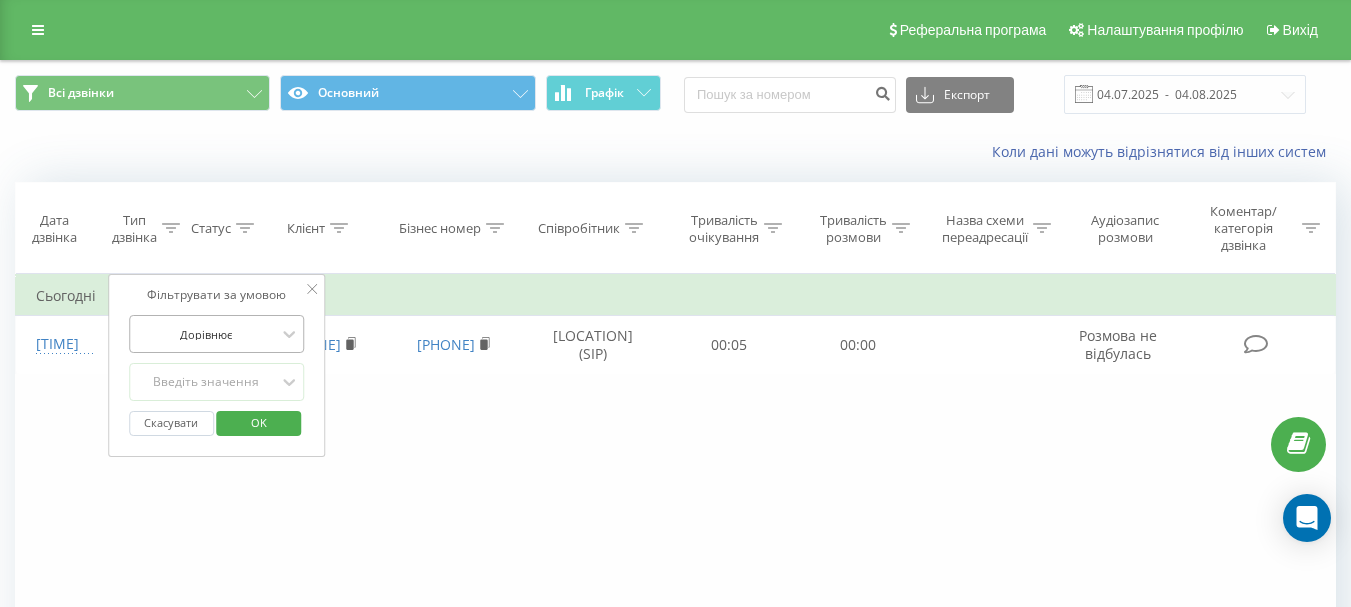 click at bounding box center [206, 334] 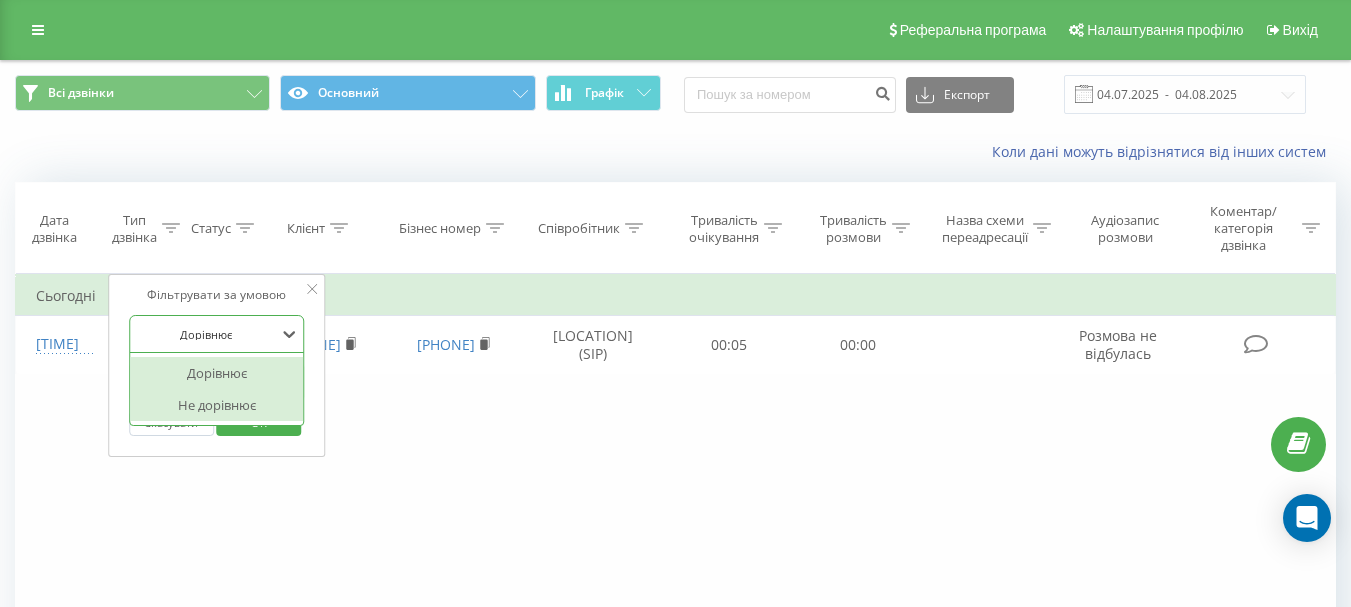 click on "Фільтрувати за умовою Дорівнює Введіть значення Скасувати OK Фільтрувати за умовою option Не дорівнює focused, 2 of 2. 2 results available. Use Up and Down to choose options, press Enter to select the currently focused option, press Escape to exit the menu, press Tab to select the option and exit the menu. Дорівнює Дорівнює Не дорівнює Введіть значення Скасувати OK Фільтрувати за умовою Містить Скасувати OK Фільтрувати за умовою Містить Скасувати OK Фільтрувати за умовою Містить Скасувати OK Фільтрувати за умовою Дорівнює Скасувати OK Фільтрувати за умовою Дорівнює Скасувати OK Фільтрувати за умовою Містить Скасувати OK Фільтрувати за умовою OK  17:35:19" at bounding box center (675, 499) 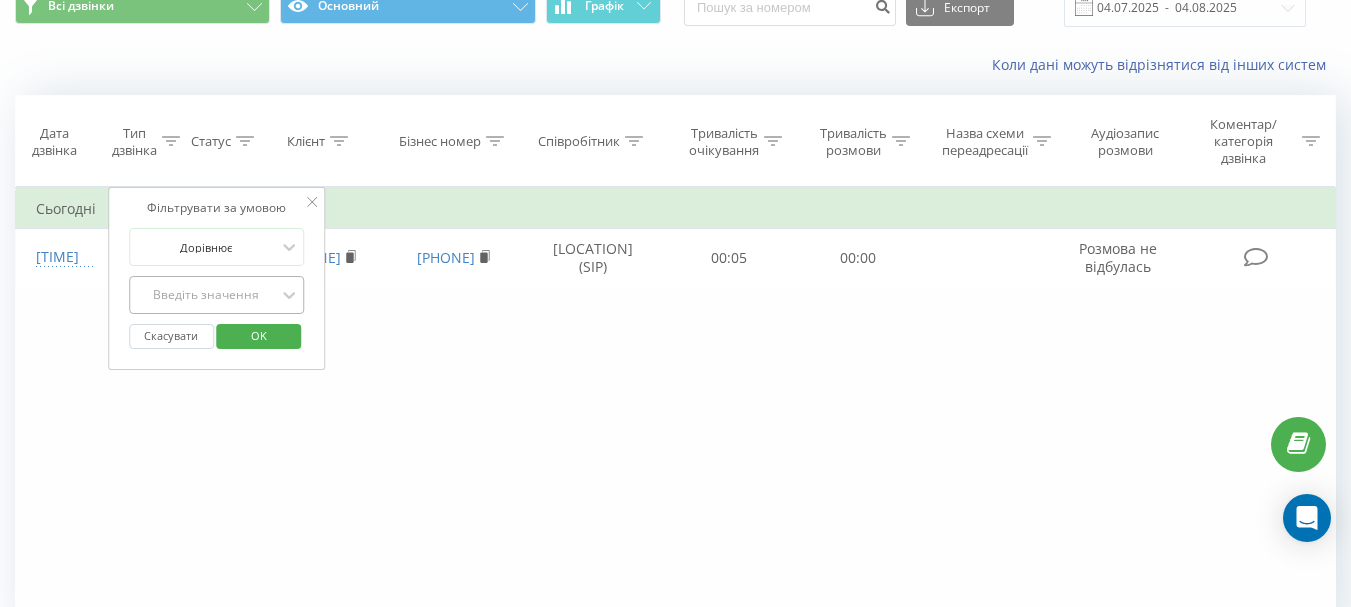 click on "Введіть значення" at bounding box center [217, 295] 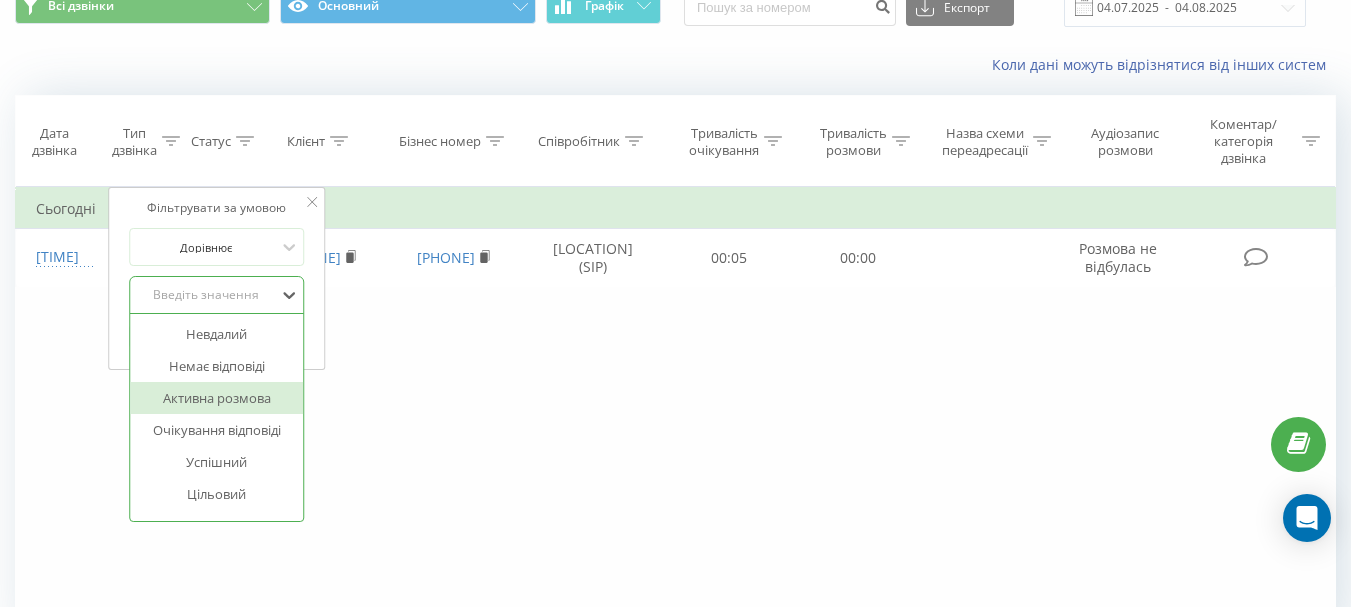 scroll, scrollTop: 95, scrollLeft: 0, axis: vertical 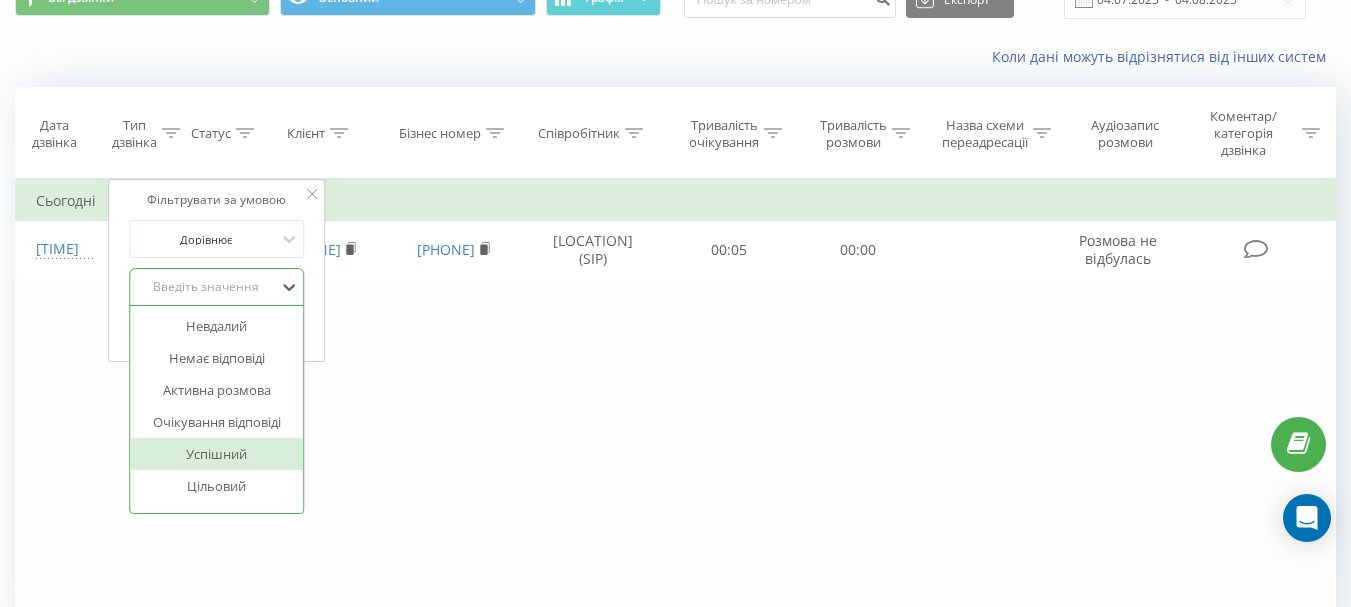 click on "Фільтрувати за умовою Дорівнює Введіть значення Скасувати OK Фільтрувати за умовою Дорівнює option Успішний focused, 5 of 14. 14 results available. Use Up and Down to choose options, press Enter to select the currently focused option, press Escape to exit the menu, press Tab to select the option and exit the menu. Введіть значення Невдалий Немає відповіді Активна розмова Очікування відповіді Успішний Цільовий Зайнято Не спрацювала схема переадресації Повторний Голосова пошта Не введено додатковий номер Неправильно введено додатковий номер Немає відповіді від клієнта Заборонений напрямок Скасувати OK Фільтрувати за умовою Містить Скасувати OK" at bounding box center [675, 404] 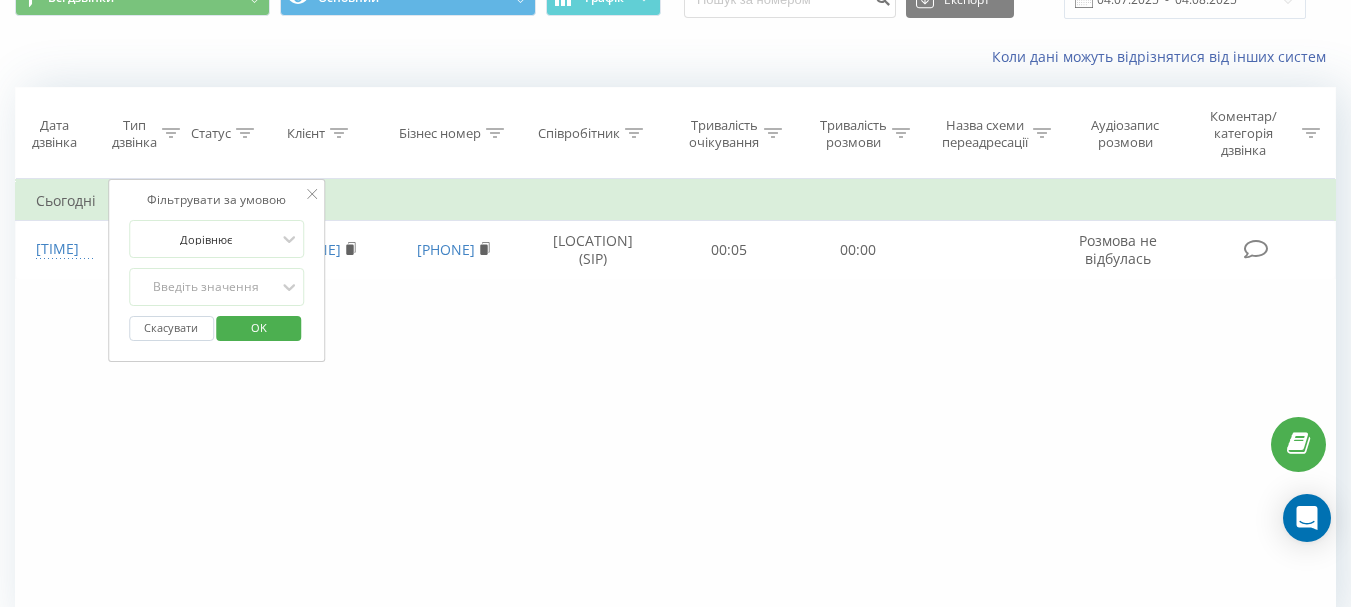 click 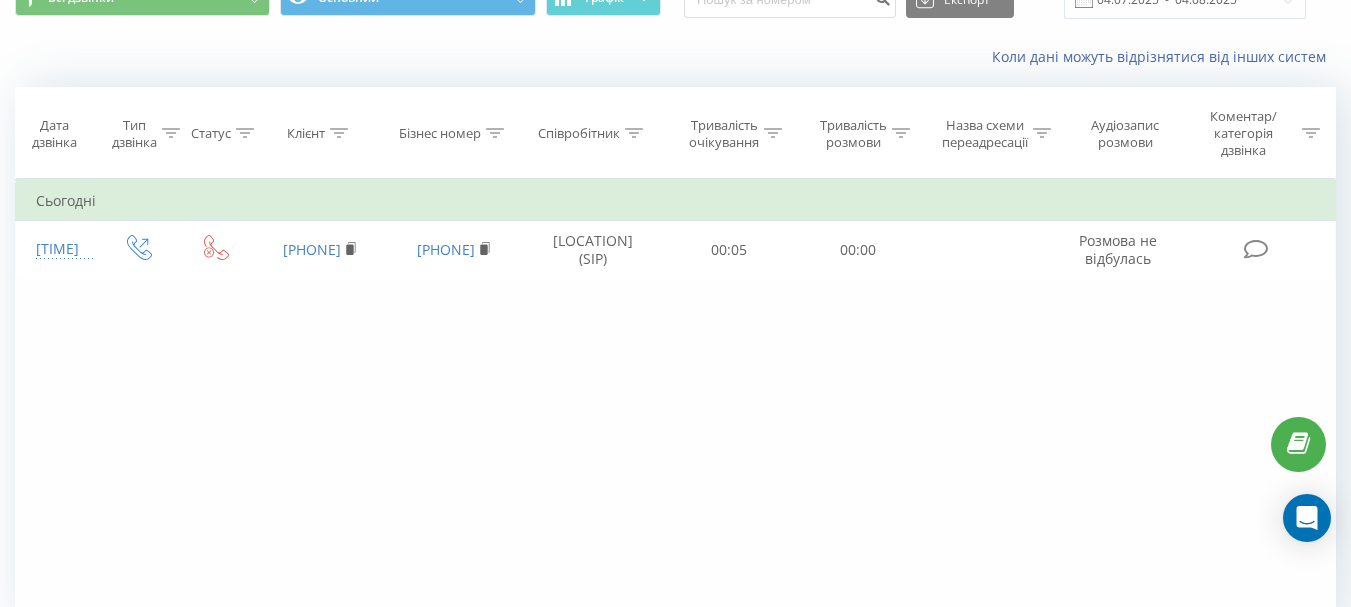 click 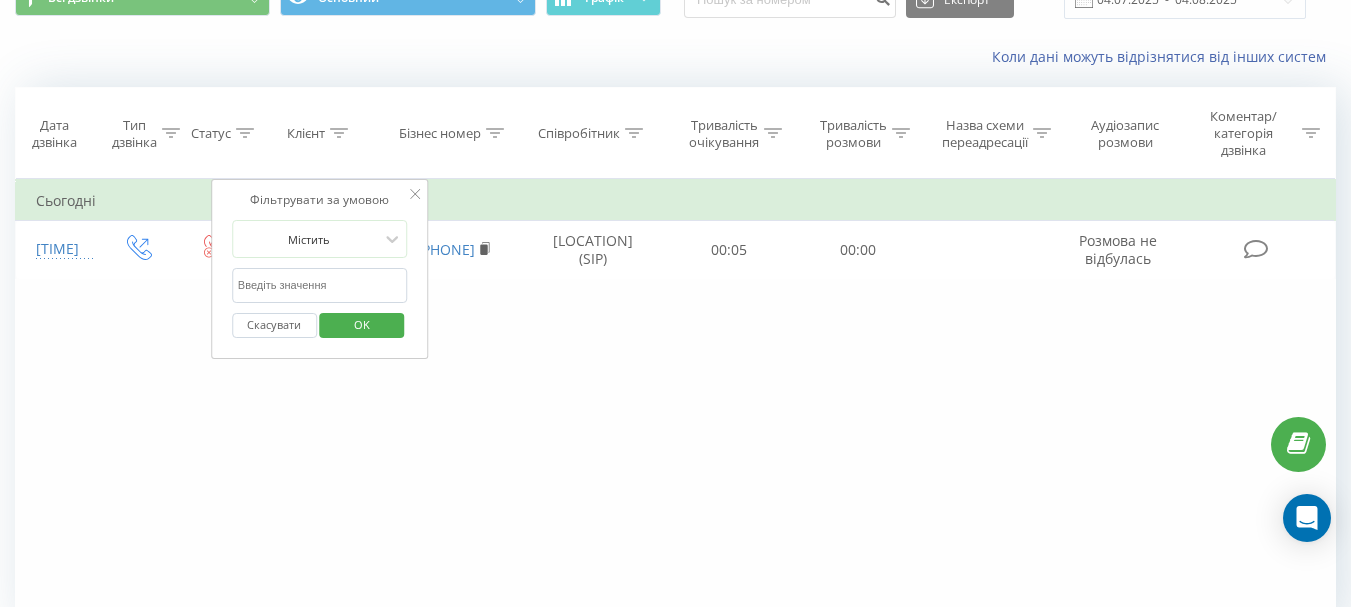 click 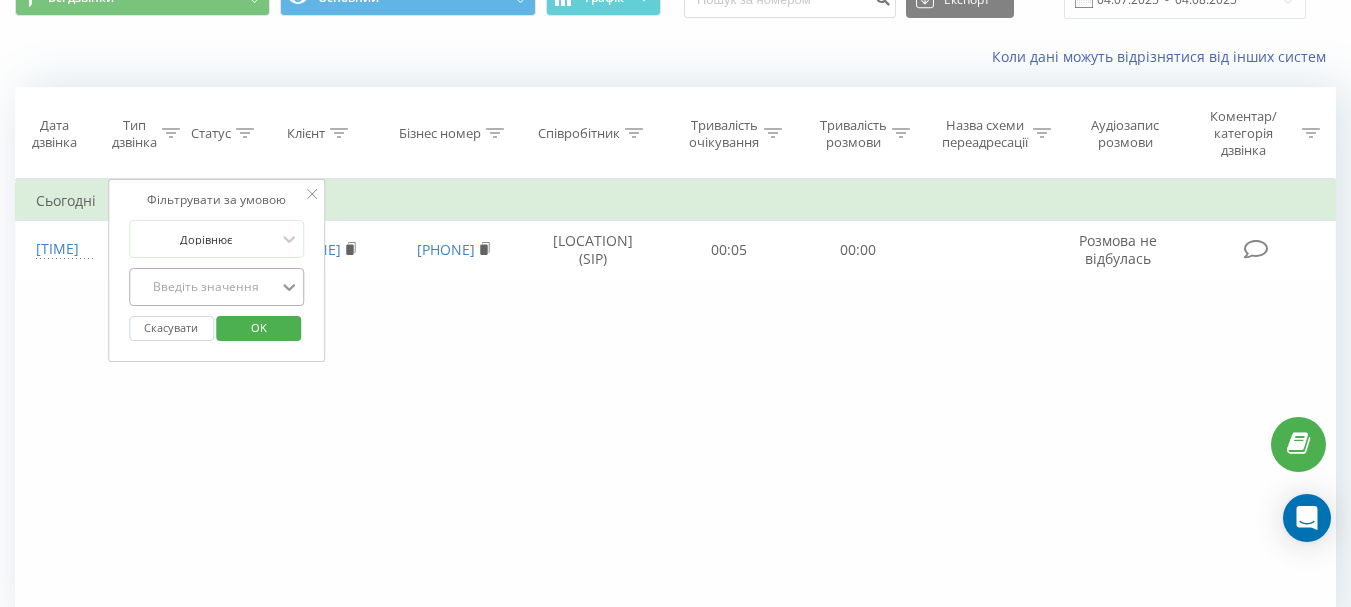 click at bounding box center [289, 287] 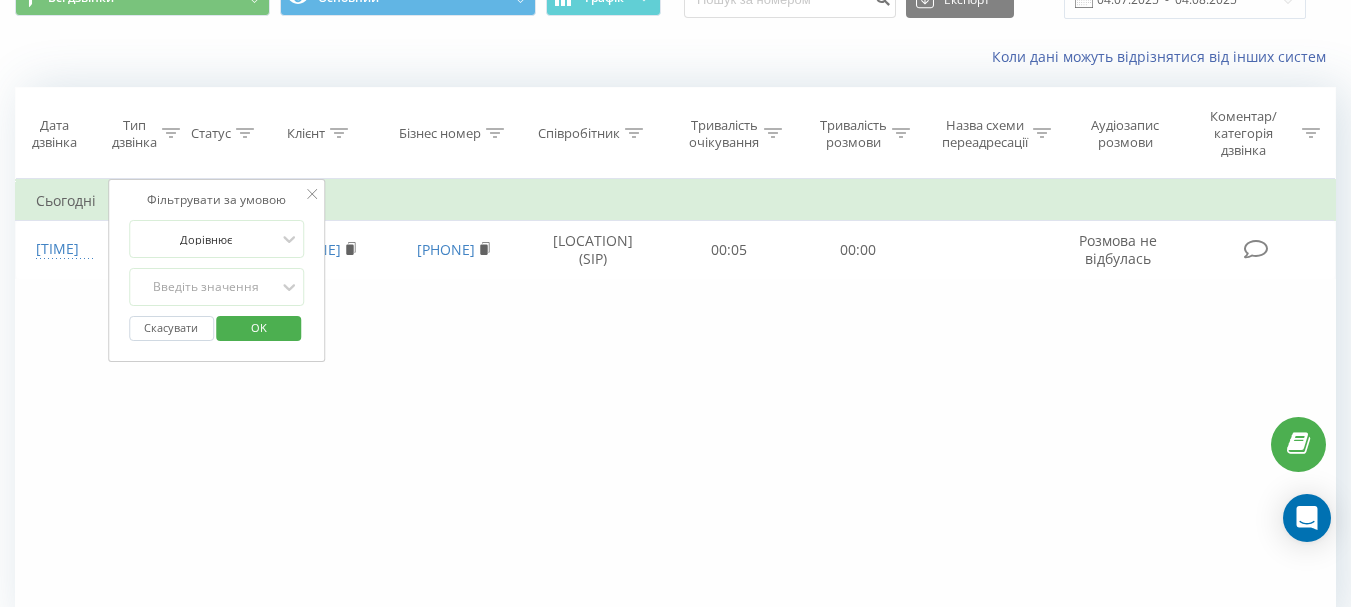 drag, startPoint x: 575, startPoint y: 468, endPoint x: 499, endPoint y: 218, distance: 261.29675 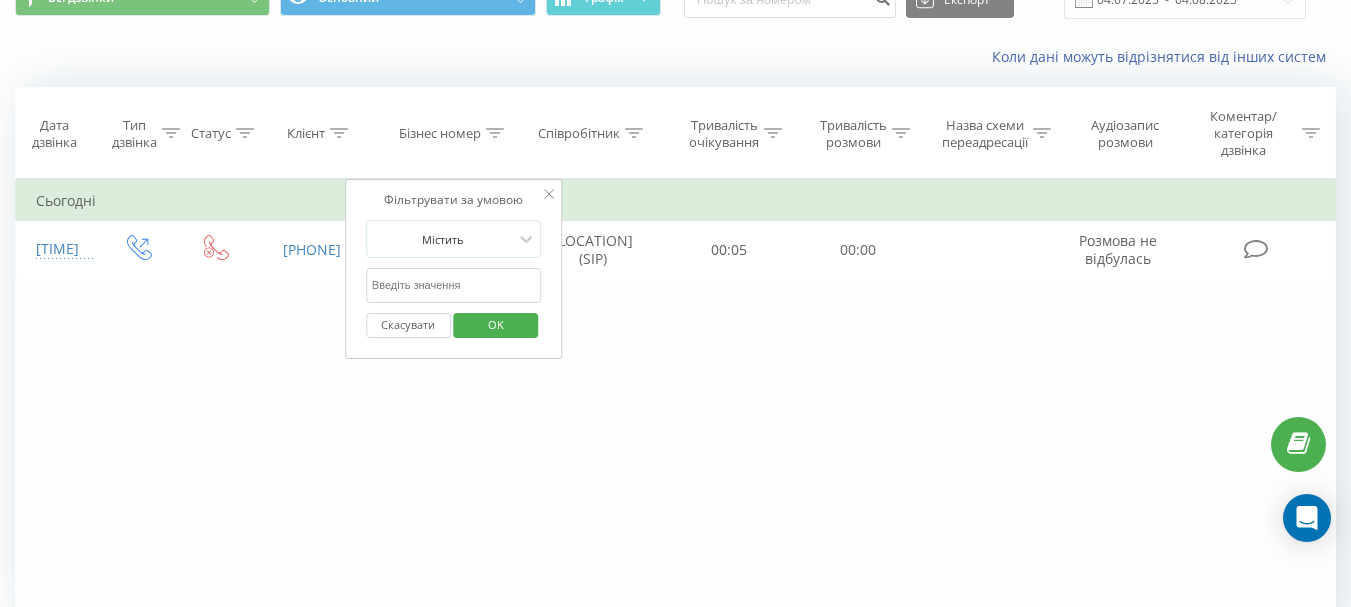 click at bounding box center [454, 285] 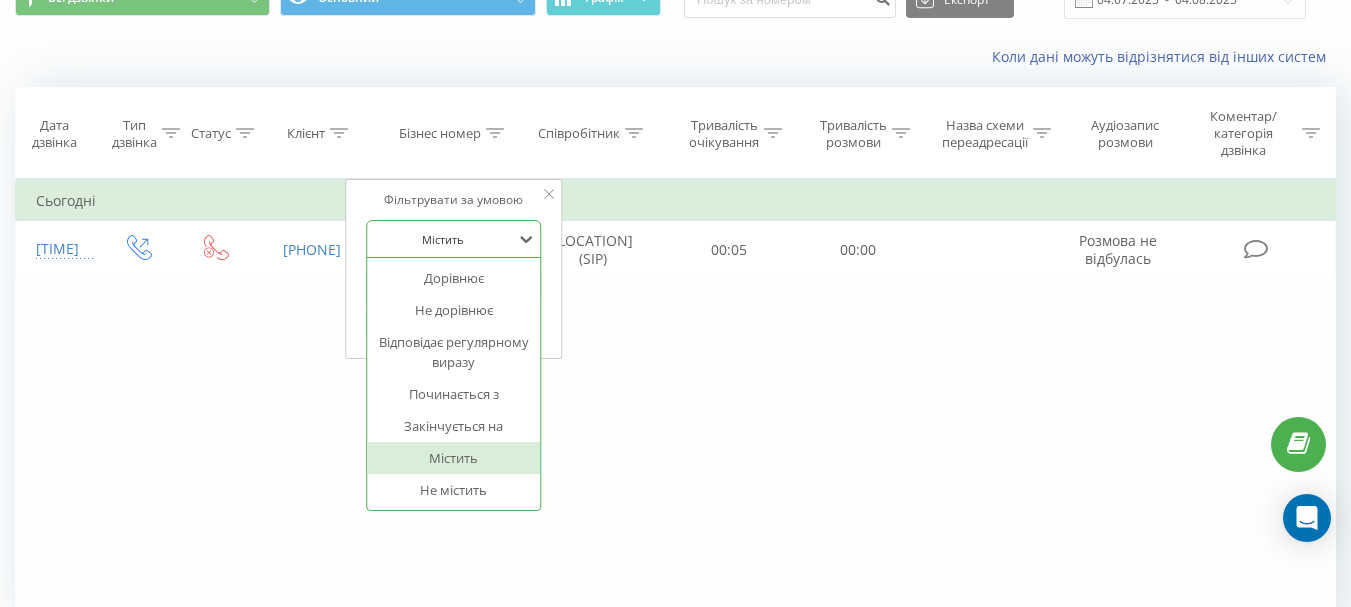 click at bounding box center (443, 239) 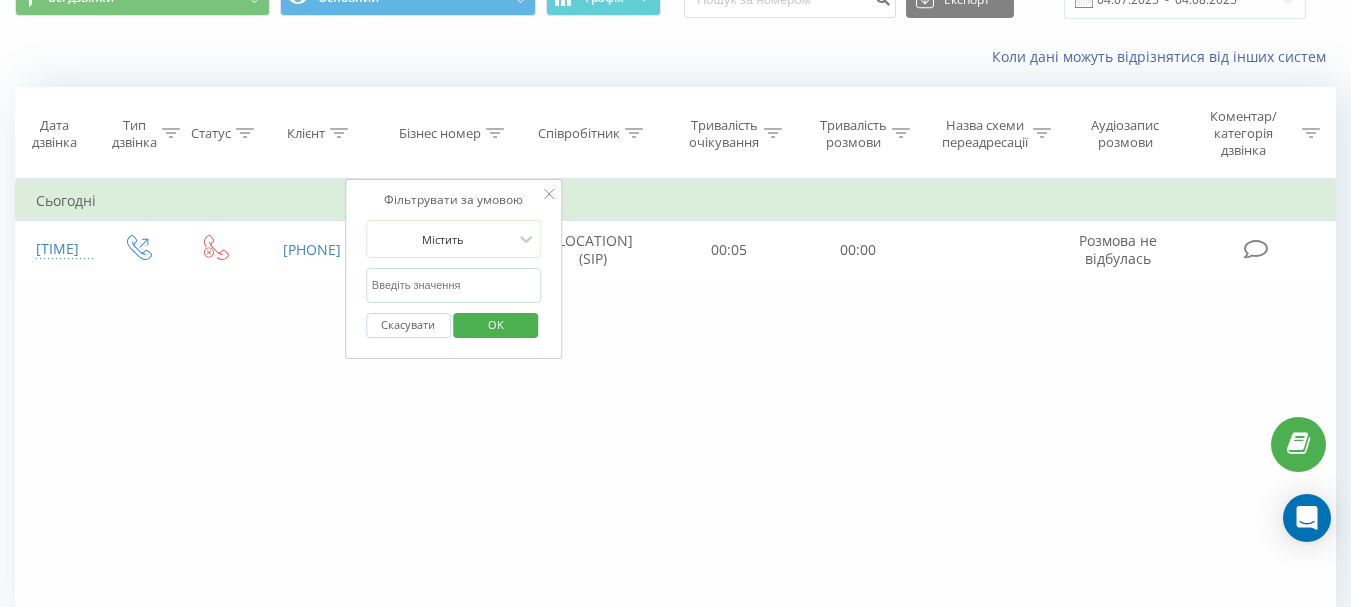 click on "Фільтрувати за умовою Дорівнює Введіть значення Скасувати OK Фільтрувати за умовою Дорівнює Введіть значення Скасувати OK Фільтрувати за умовою Містить Скасувати OK Фільтрувати за умовою Містить Скасувати OK Фільтрувати за умовою Містить Скасувати OK Фільтрувати за умовою Дорівнює Скасувати OK Фільтрувати за умовою Дорівнює Скасувати OK Фільтрувати за умовою Містить Скасувати OK Фільтрувати за умовою Дорівнює Введіть значення Скасувати OK Сьогодні  17:35:19         380636299618 380503184932 Таірова (SIP) 00:05 00:00 Розмова не відбулась" at bounding box center [675, 404] 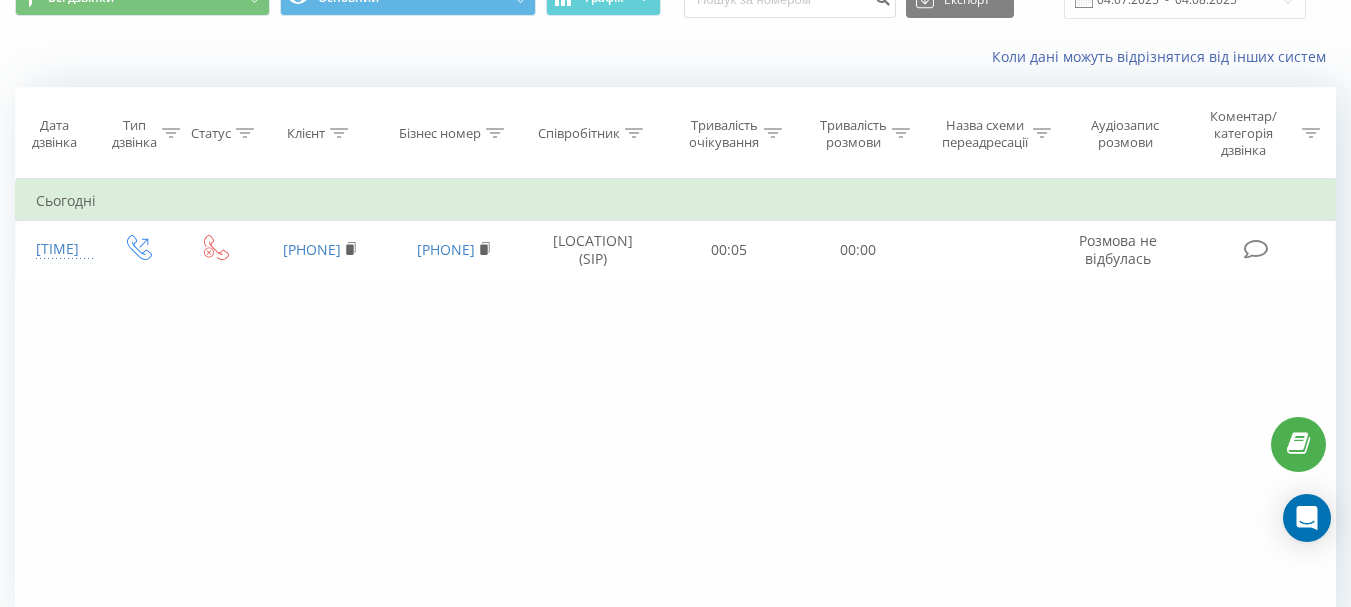 click on "Співробітник" at bounding box center (593, 133) 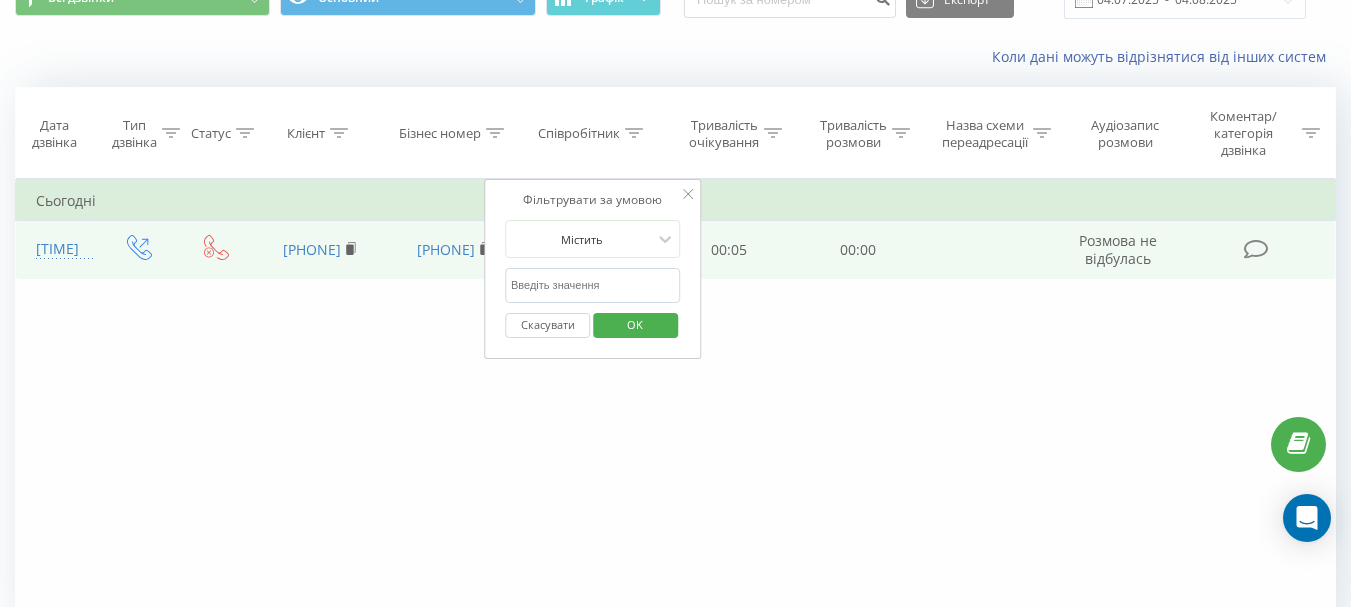 scroll, scrollTop: 0, scrollLeft: 0, axis: both 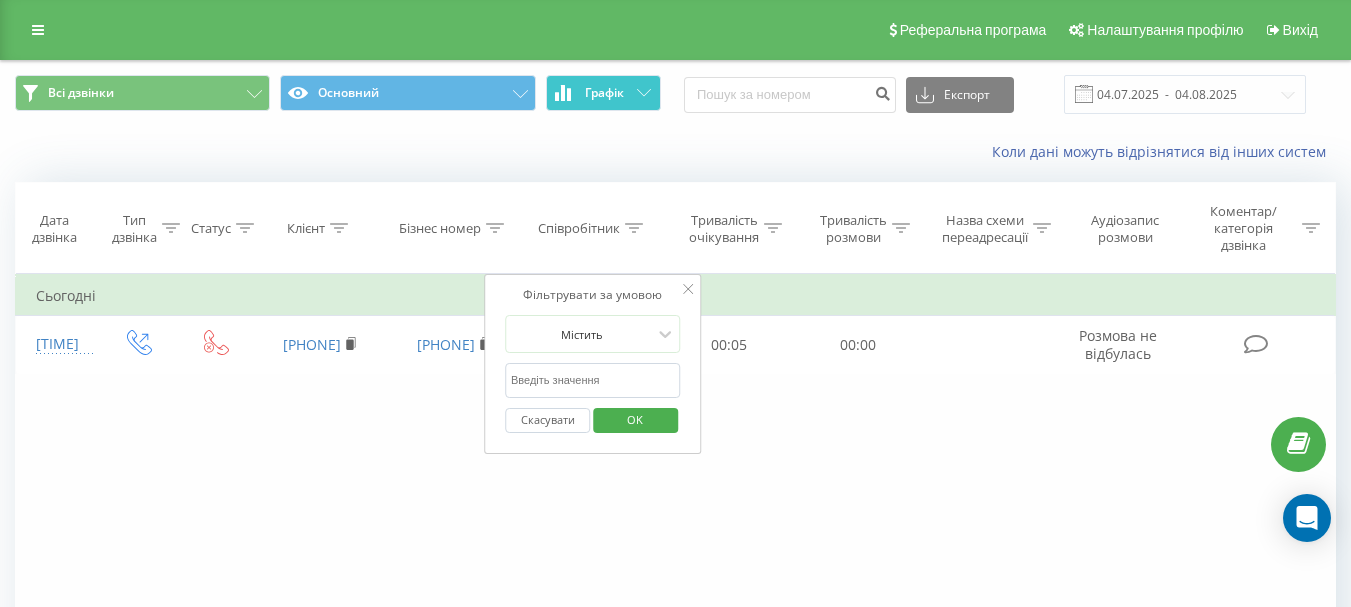 click on "Графік" at bounding box center [603, 93] 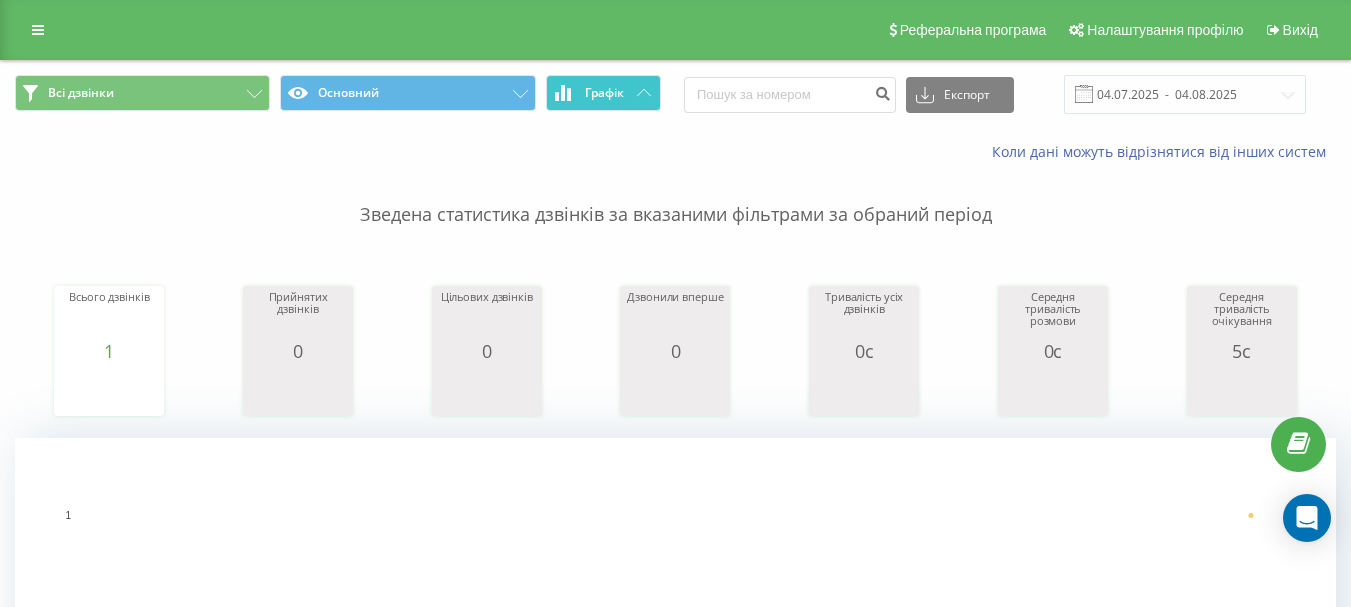 click on "Графік" at bounding box center [603, 93] 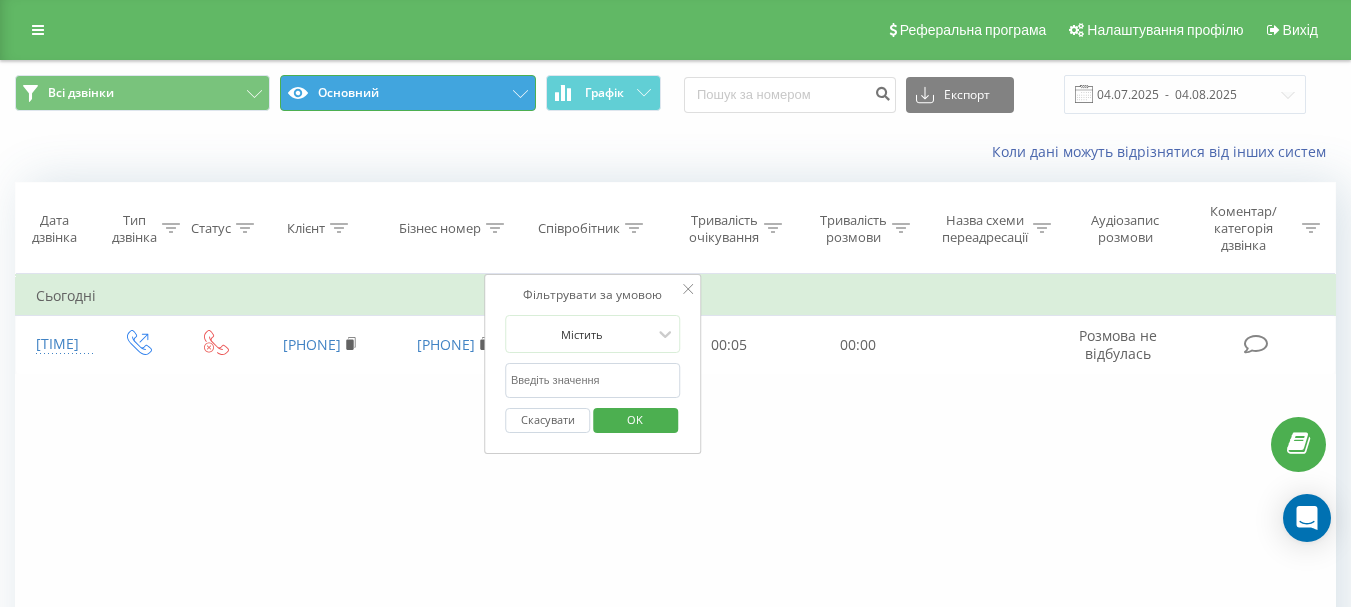 click on "Основний" at bounding box center [407, 93] 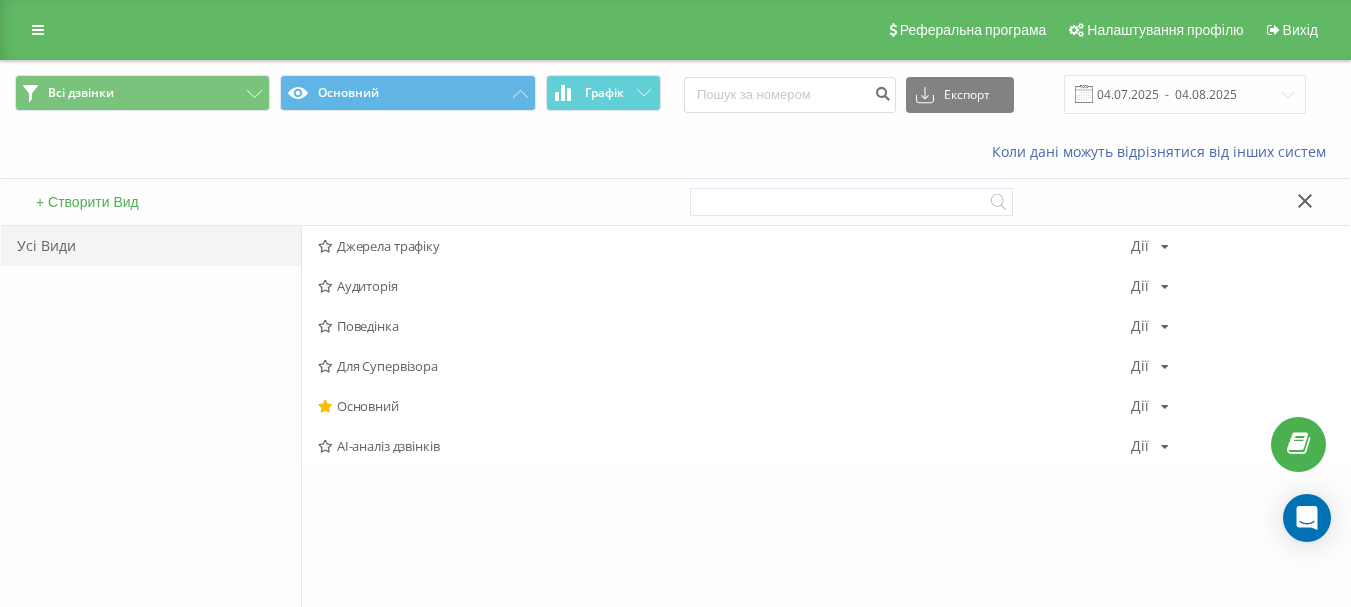 click on "Усі Види" at bounding box center [151, 461] 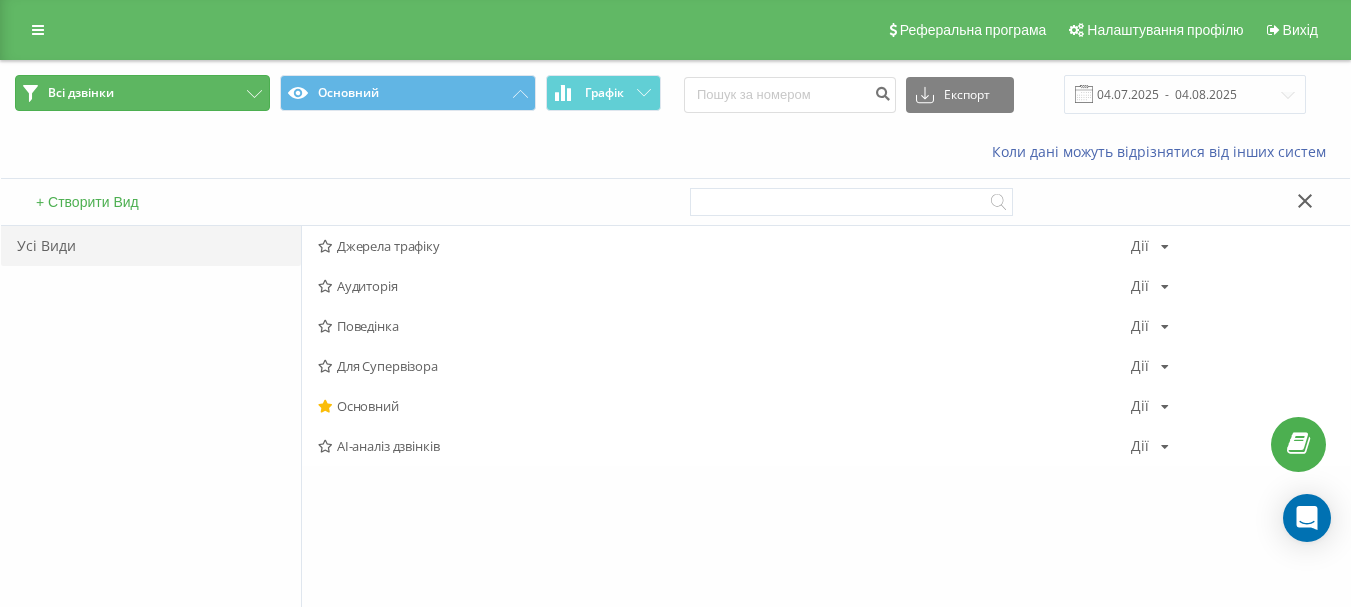 click on "Всі дзвінки" at bounding box center (142, 93) 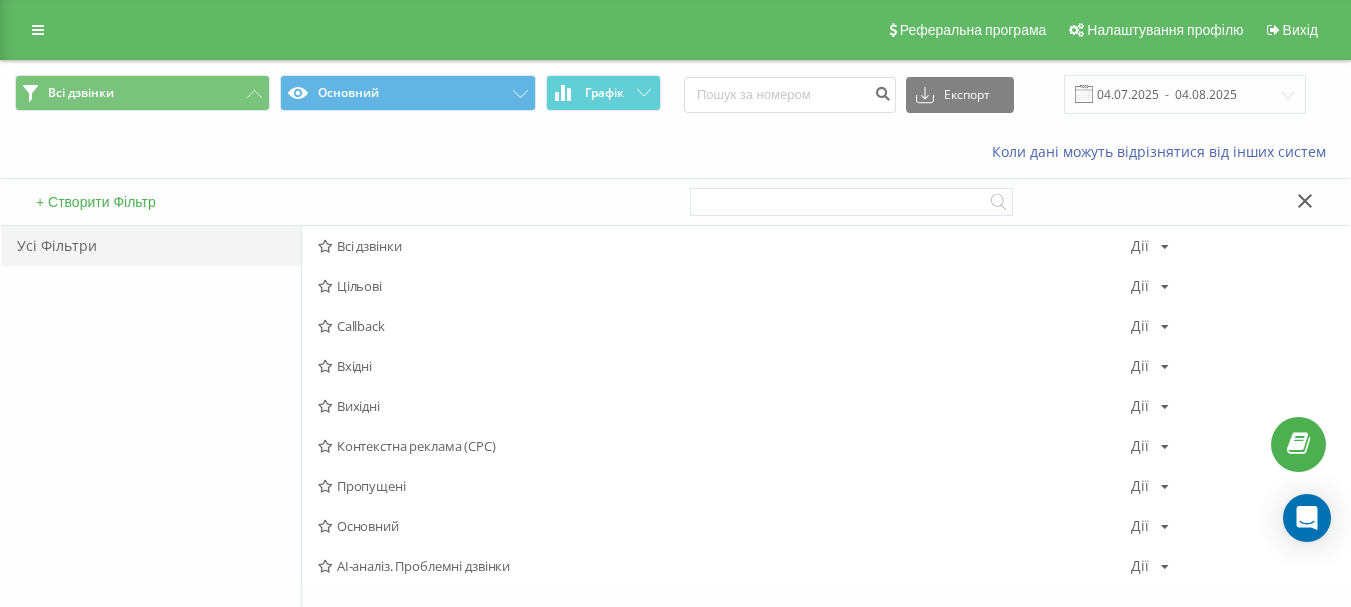 click on "Усі Фільтри" at bounding box center (151, 461) 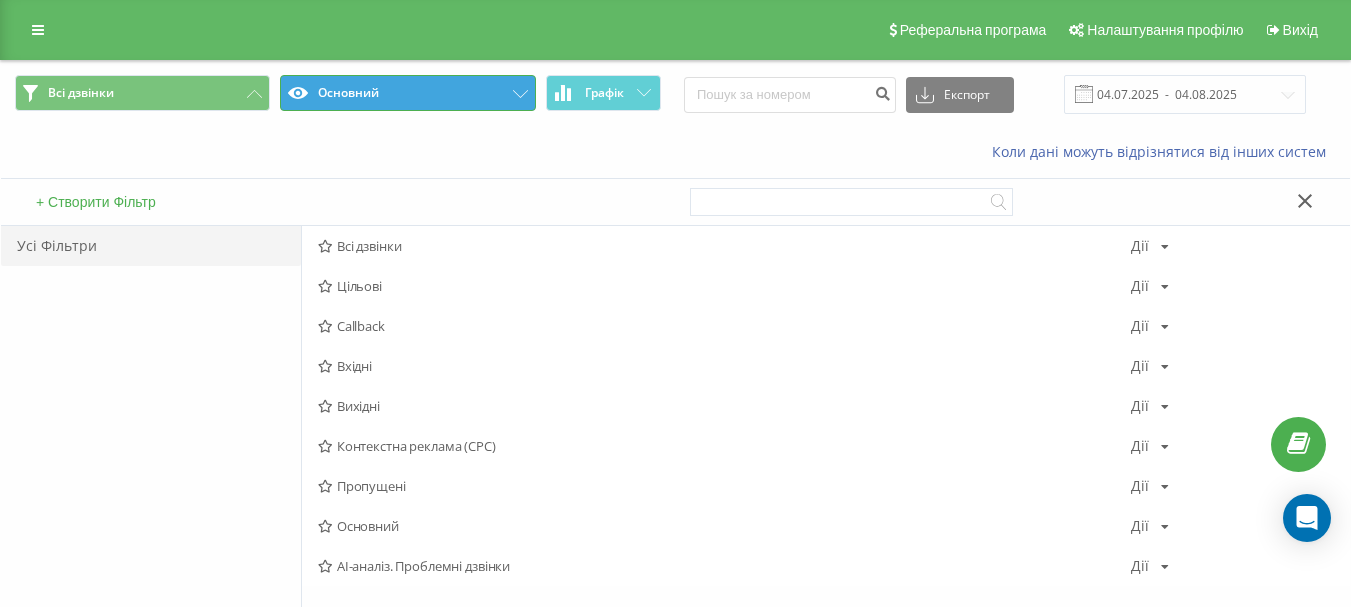 click on "Основний" at bounding box center [407, 93] 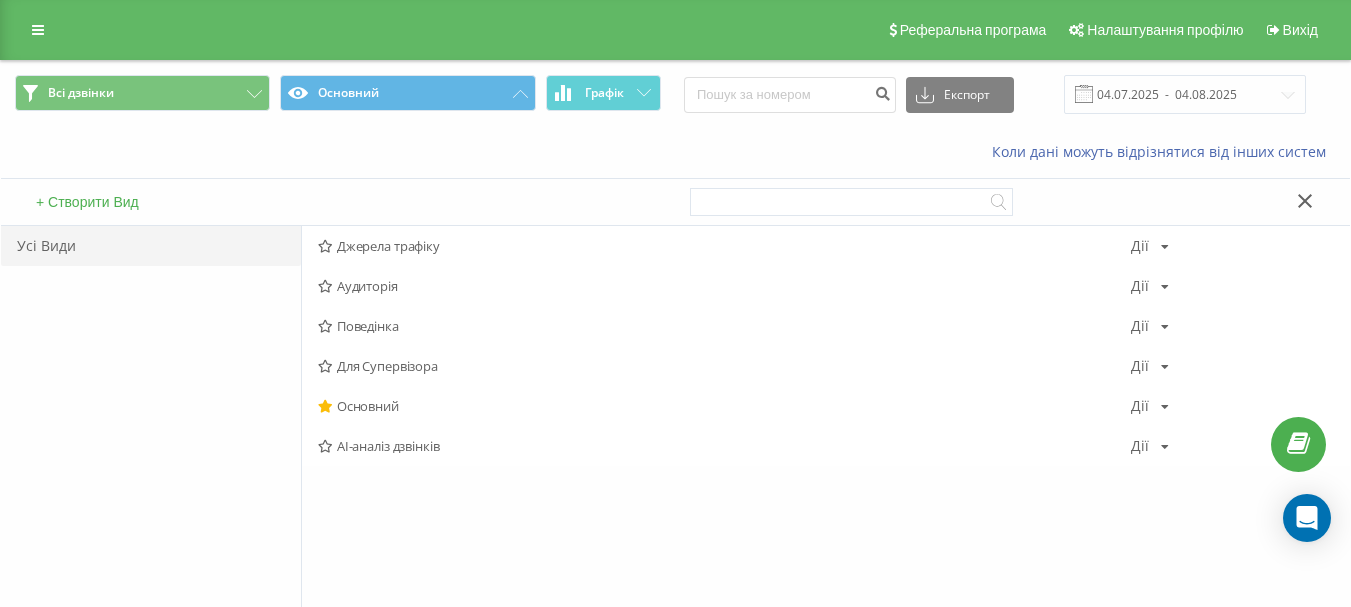 click 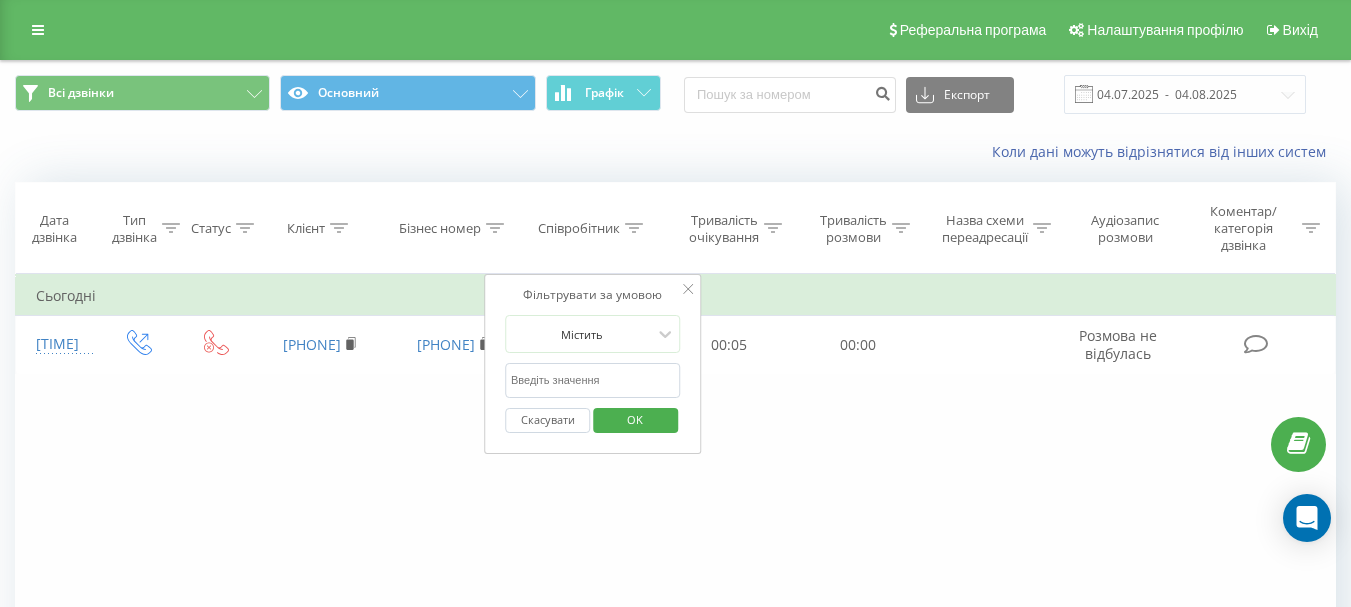 drag, startPoint x: 1020, startPoint y: 532, endPoint x: 976, endPoint y: 459, distance: 85.23497 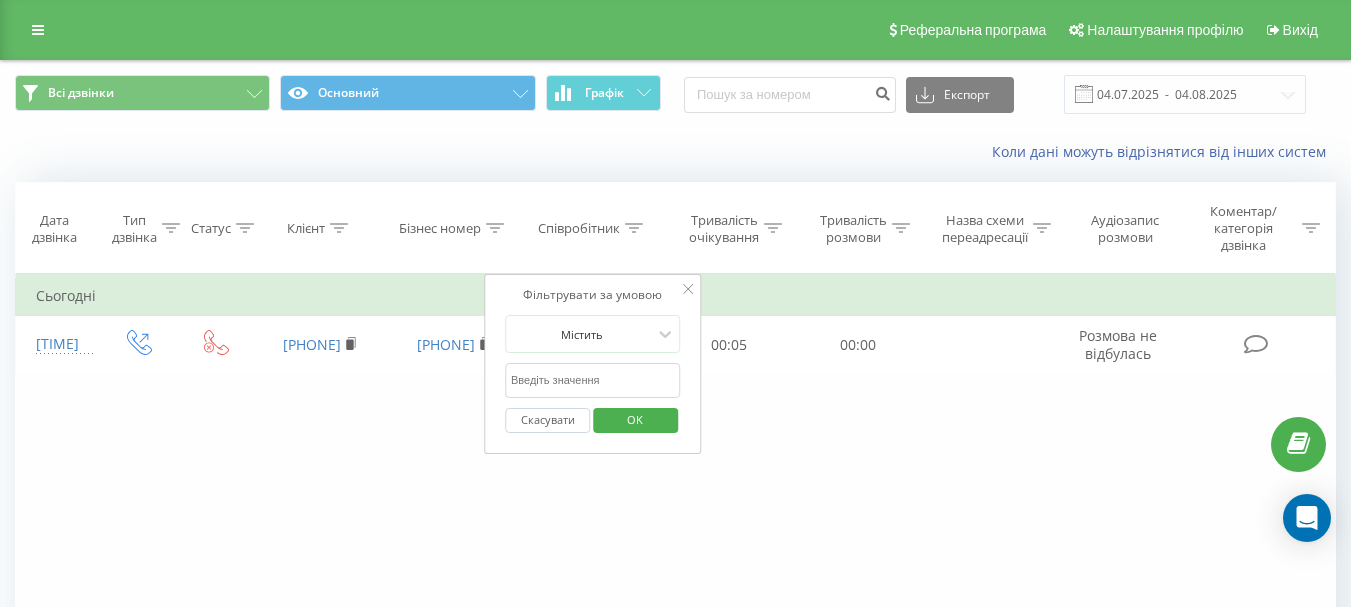 click on "Фільтрувати за умовою Містить Скасувати OK" at bounding box center (593, 364) 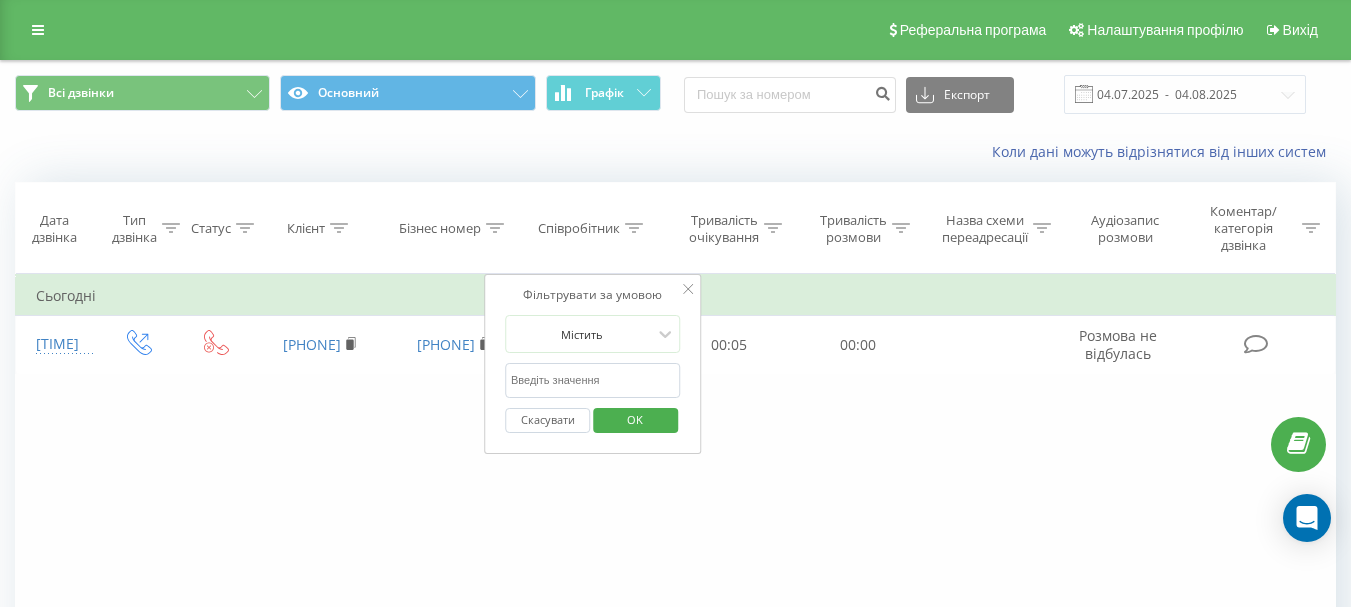 click 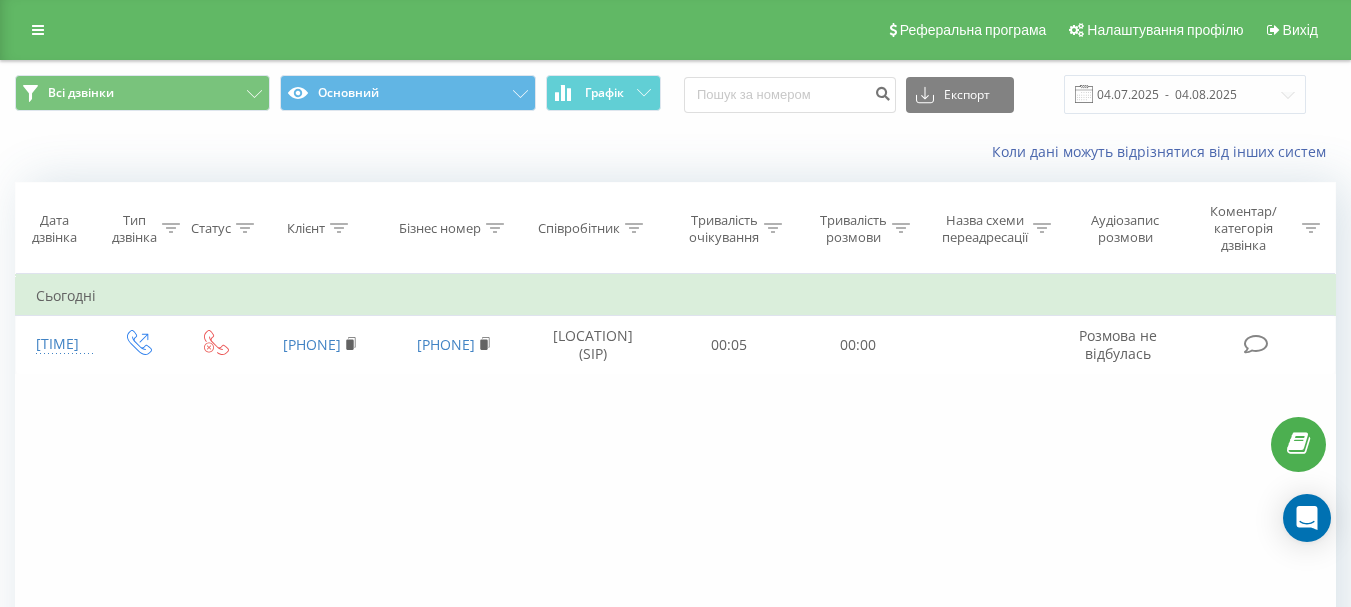 click 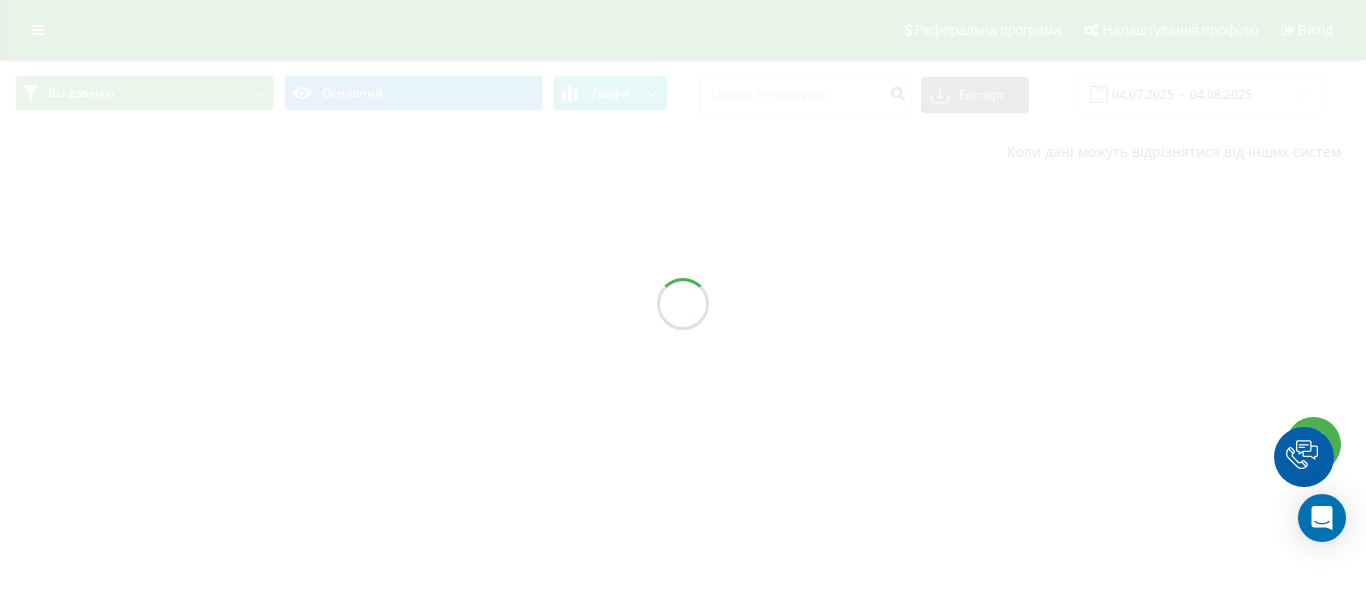 scroll, scrollTop: 0, scrollLeft: 0, axis: both 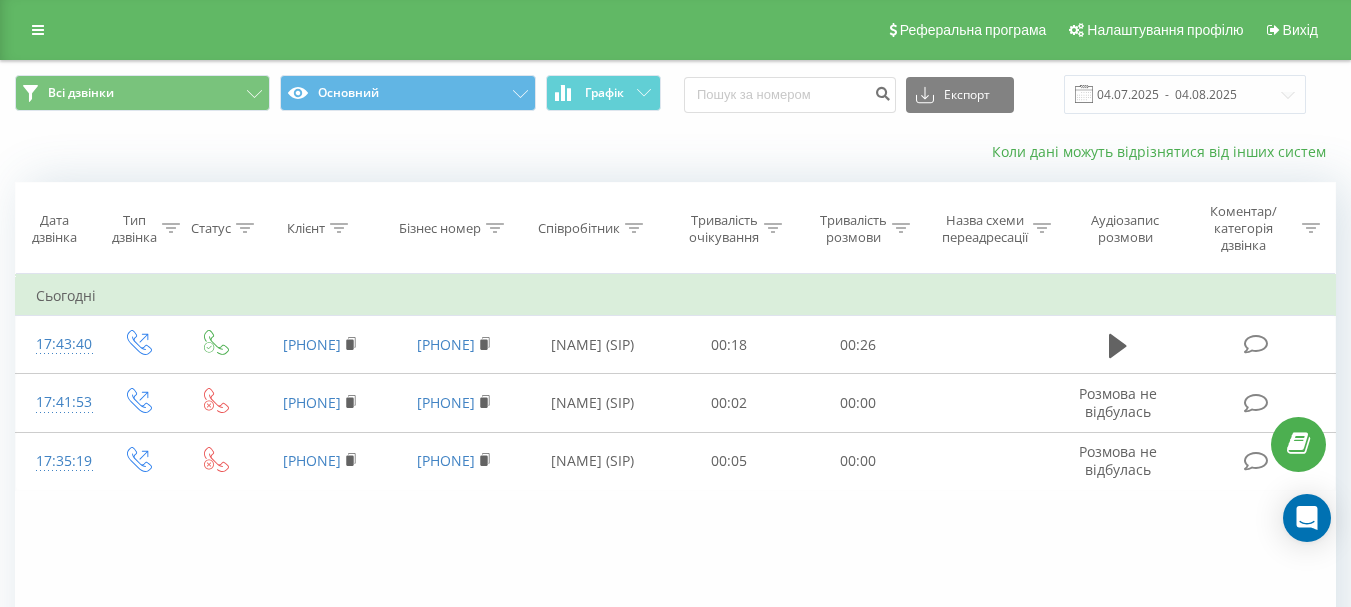 click on "Коли дані можуть відрізнятися вiд інших систем" at bounding box center [1164, 151] 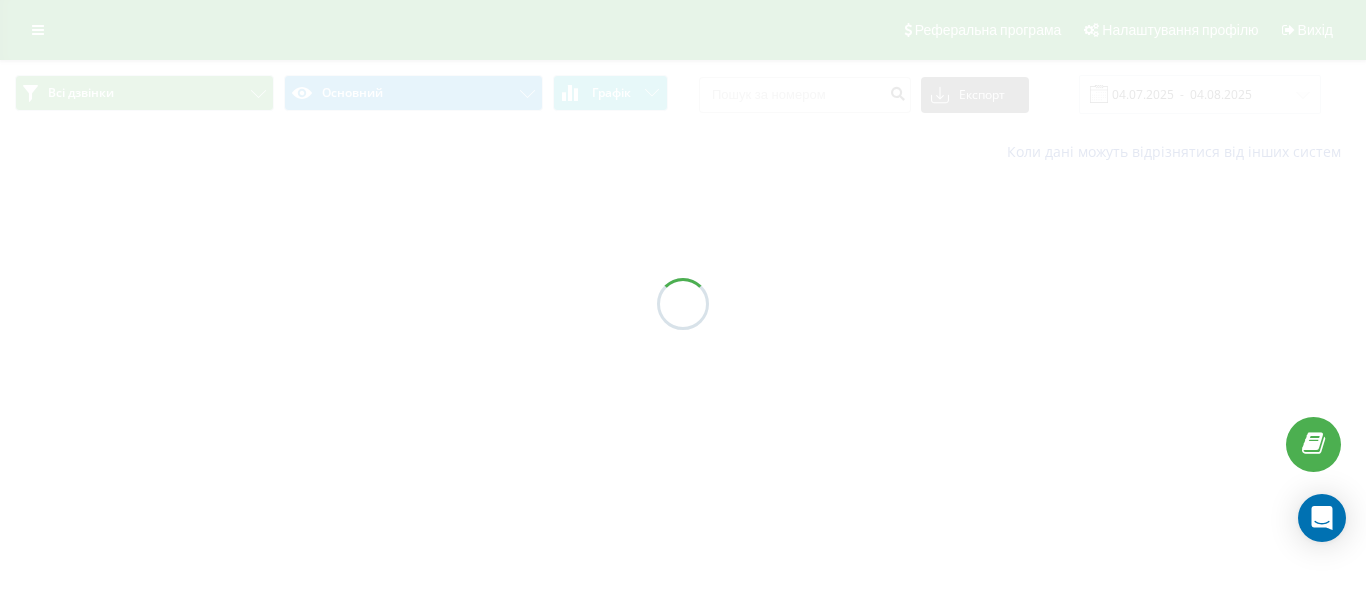 scroll, scrollTop: 0, scrollLeft: 0, axis: both 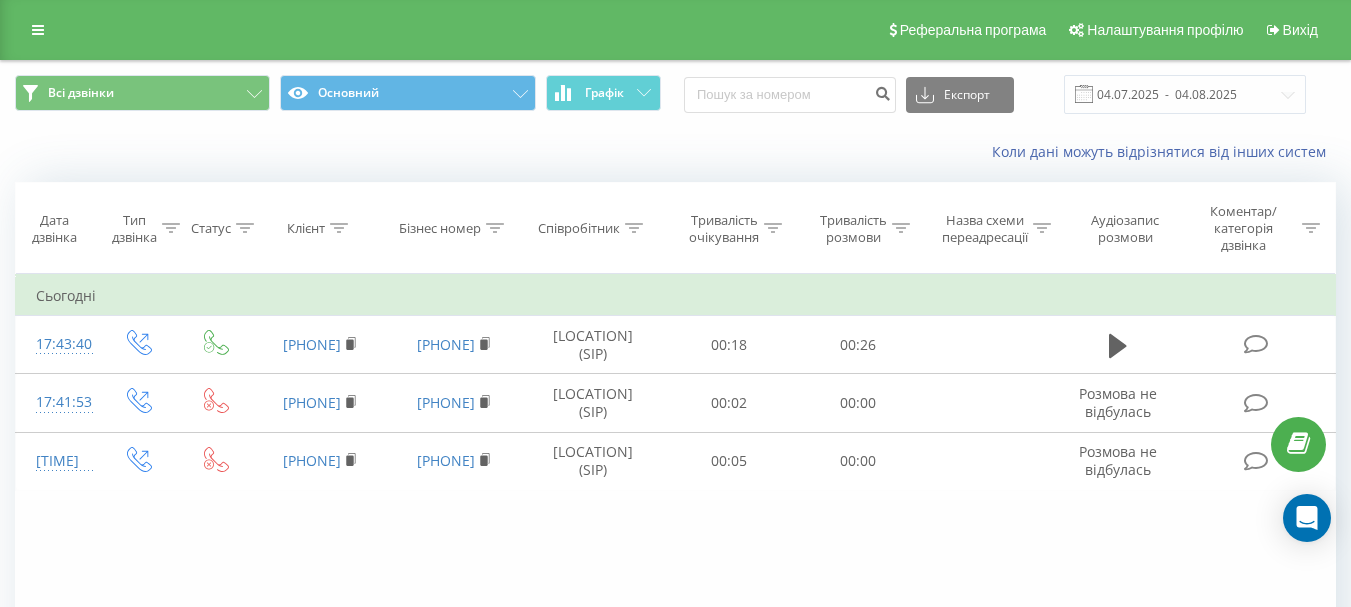 click 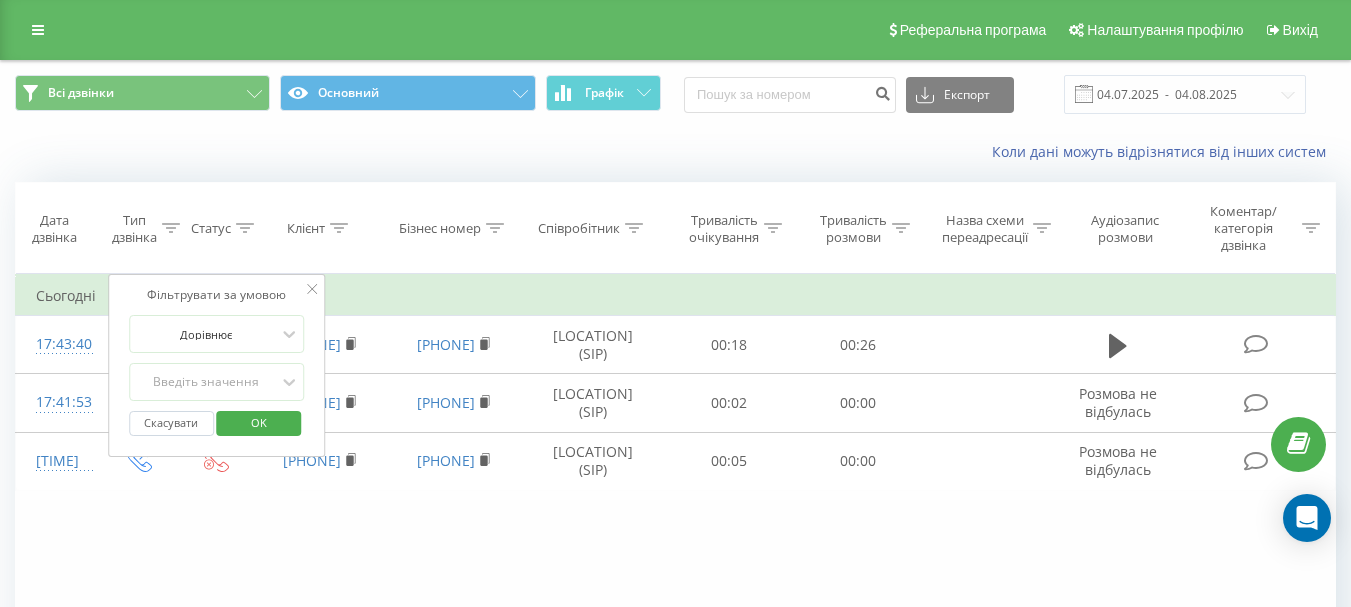 click on "Клієнт" at bounding box center (320, 228) 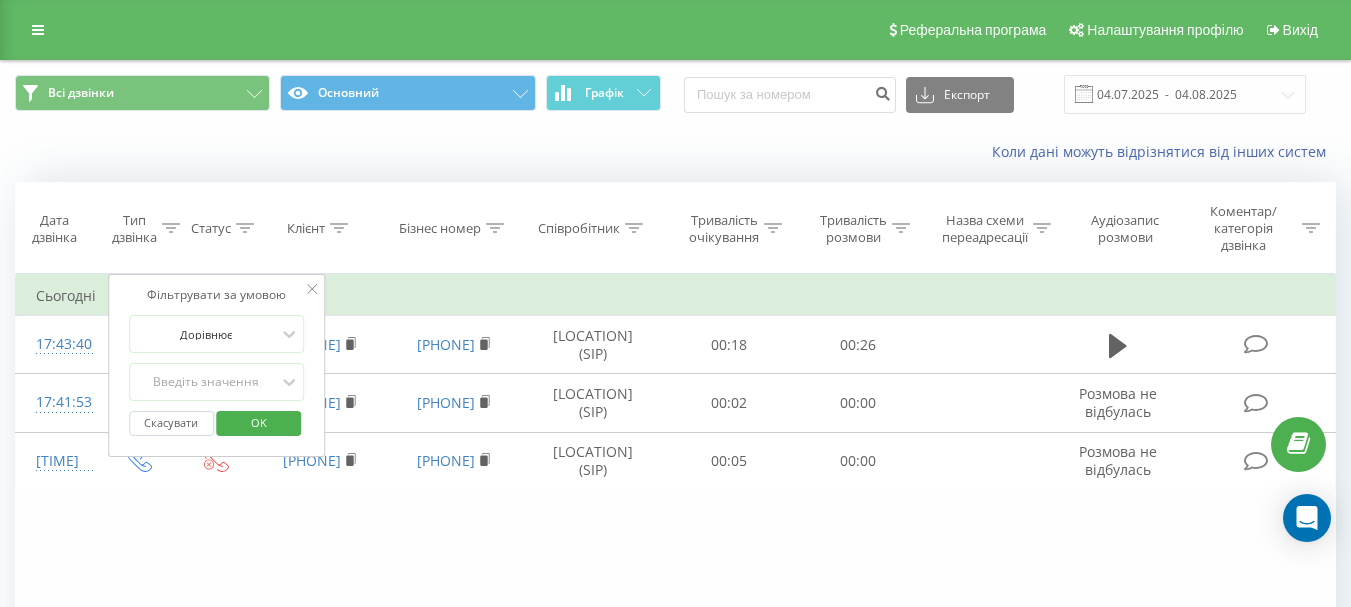 click on "OK" at bounding box center [259, 422] 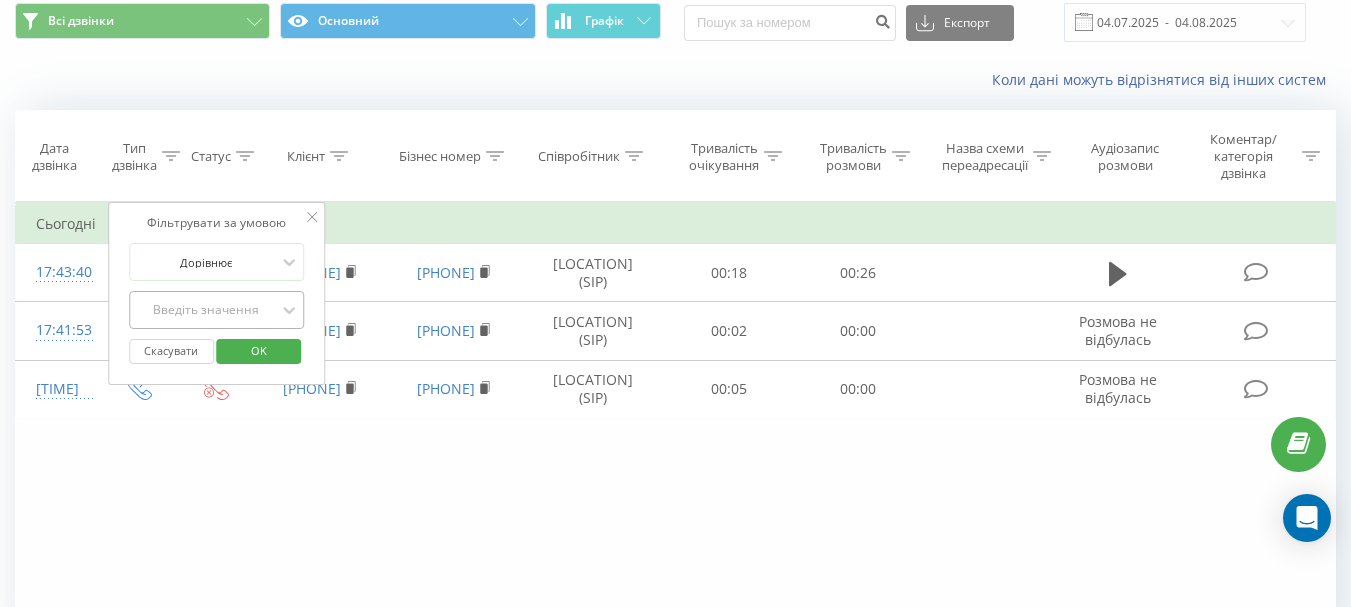click on "Введіть значення" at bounding box center (217, 310) 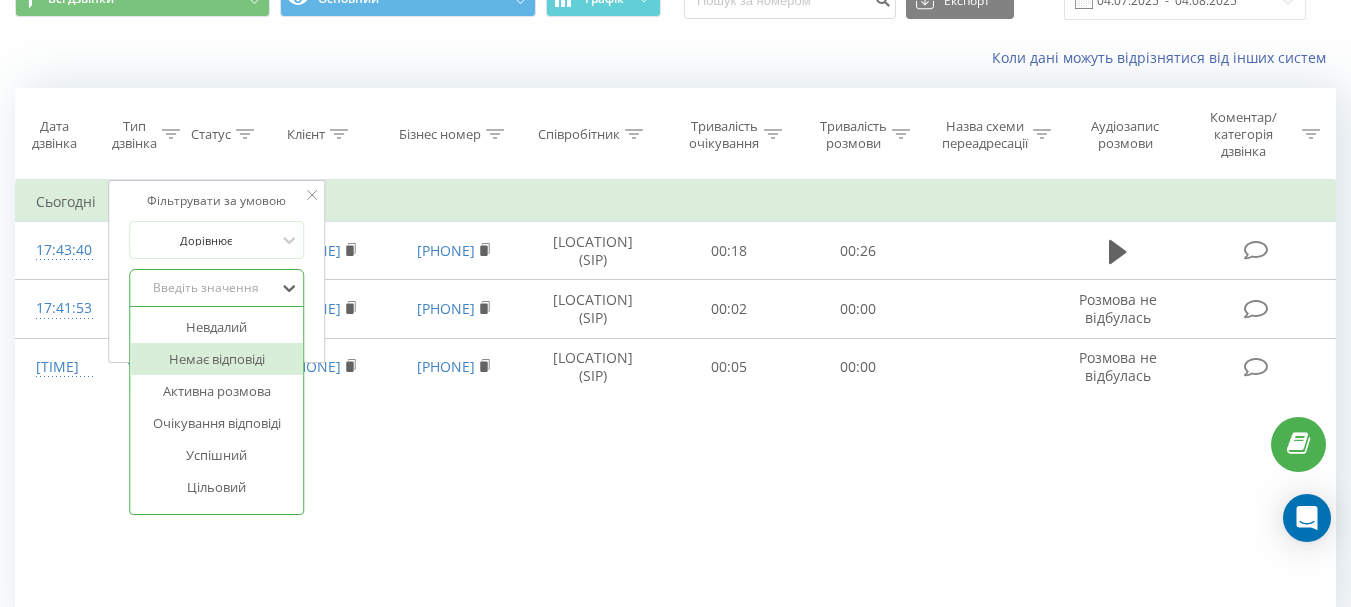 scroll, scrollTop: 95, scrollLeft: 0, axis: vertical 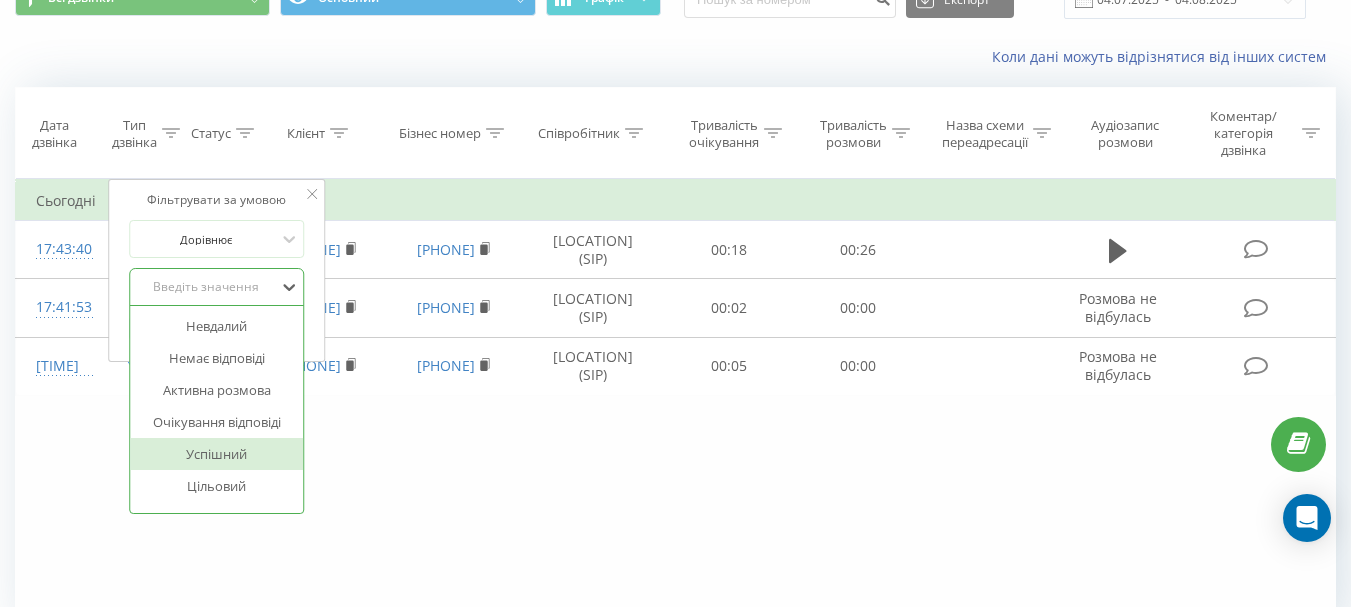 click on "Успішний" at bounding box center [217, 454] 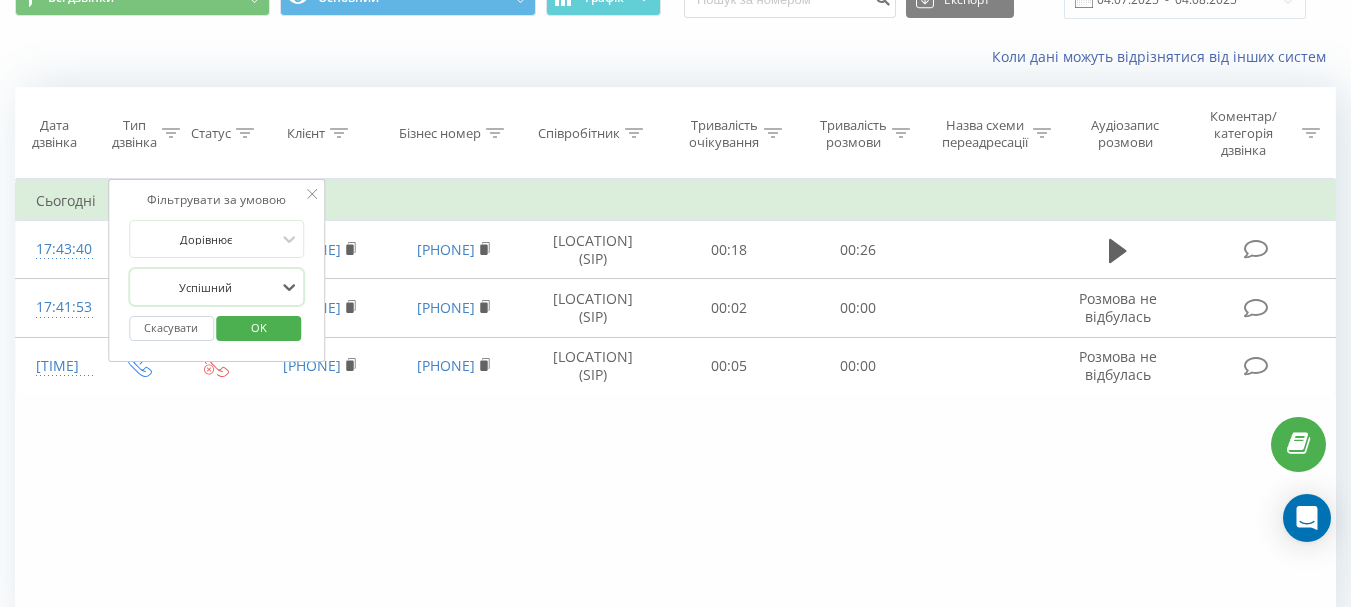 click on "OK" at bounding box center (259, 327) 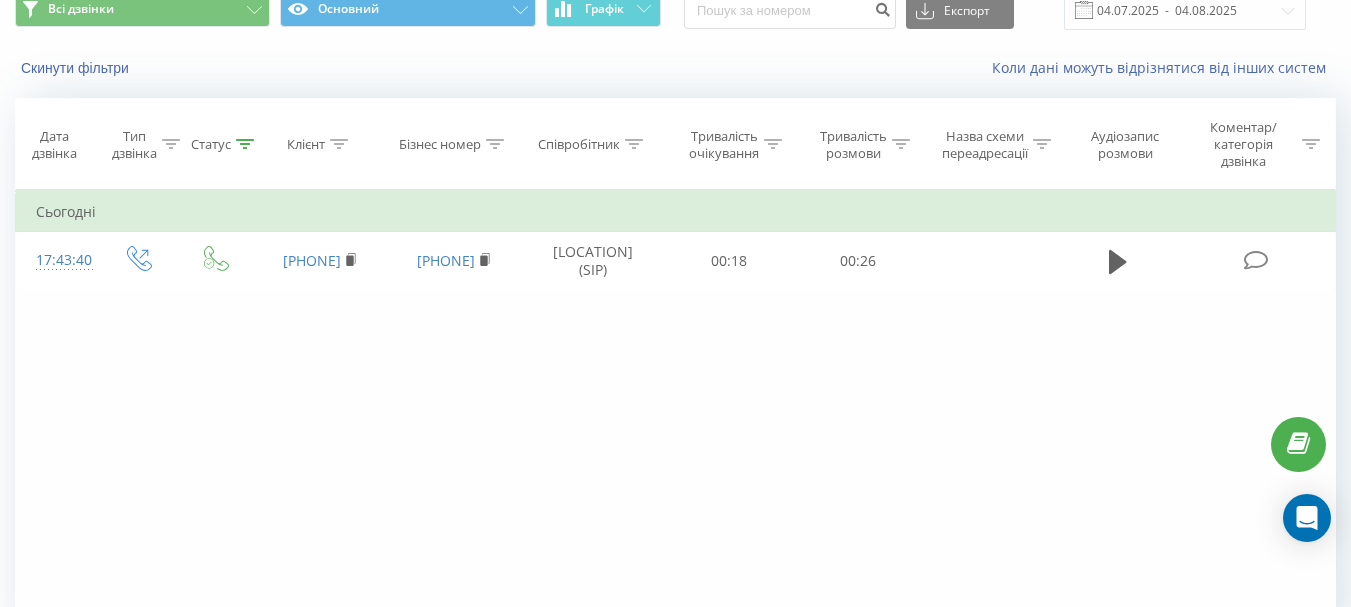 scroll, scrollTop: 192, scrollLeft: 0, axis: vertical 